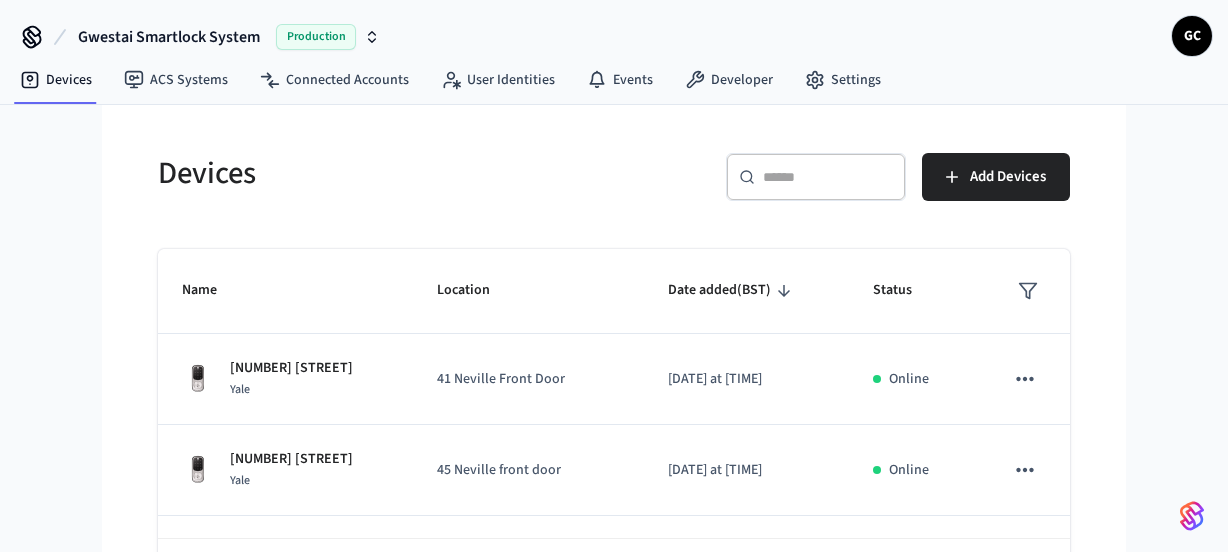 scroll, scrollTop: 0, scrollLeft: 0, axis: both 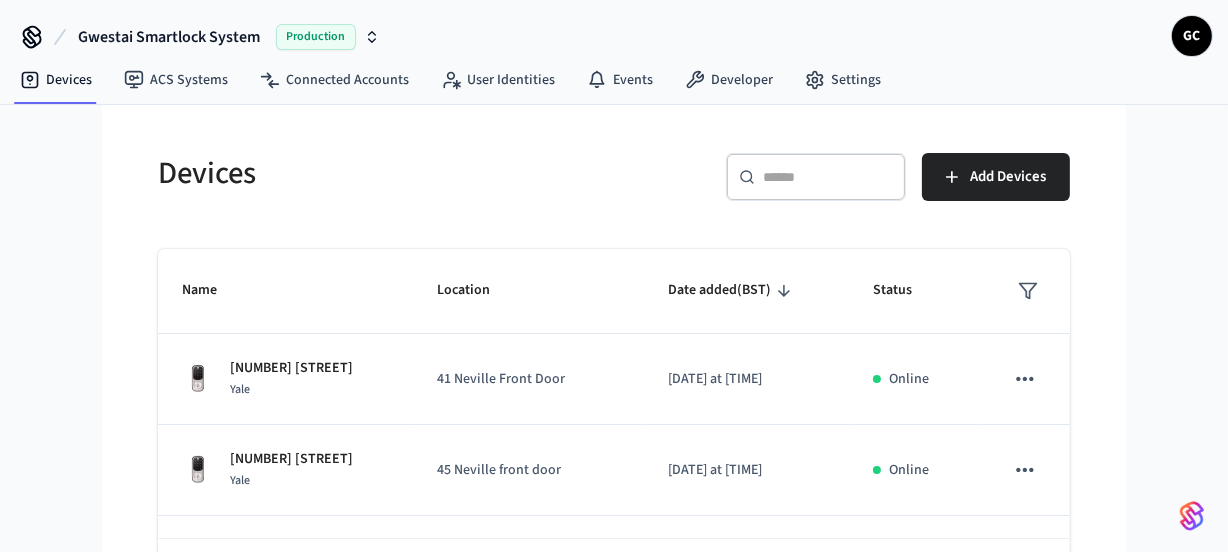 click on "​ ​" at bounding box center [816, 177] 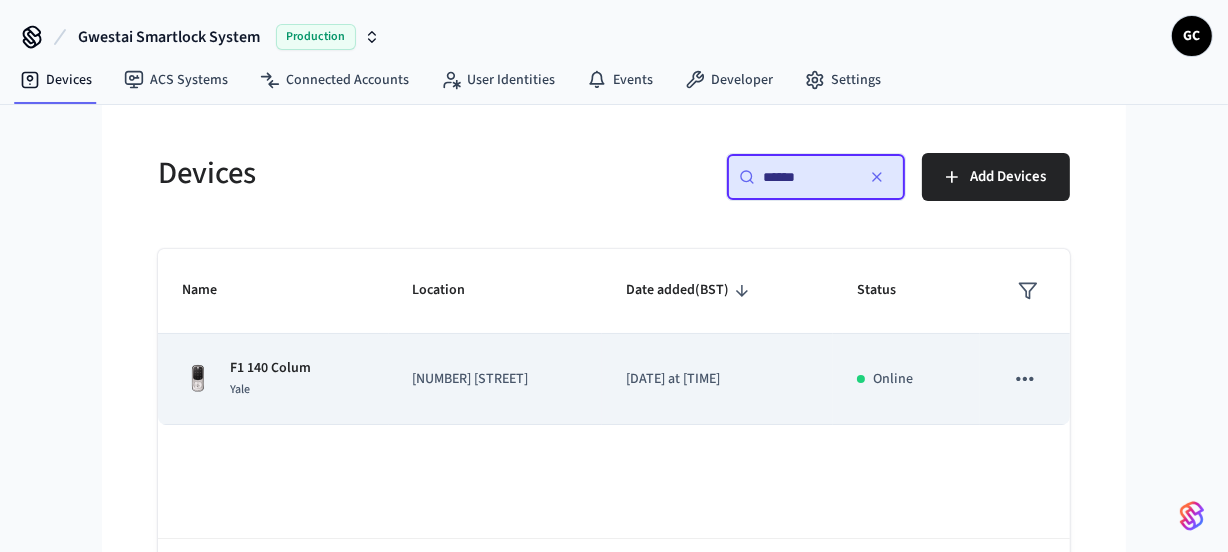 type on "******" 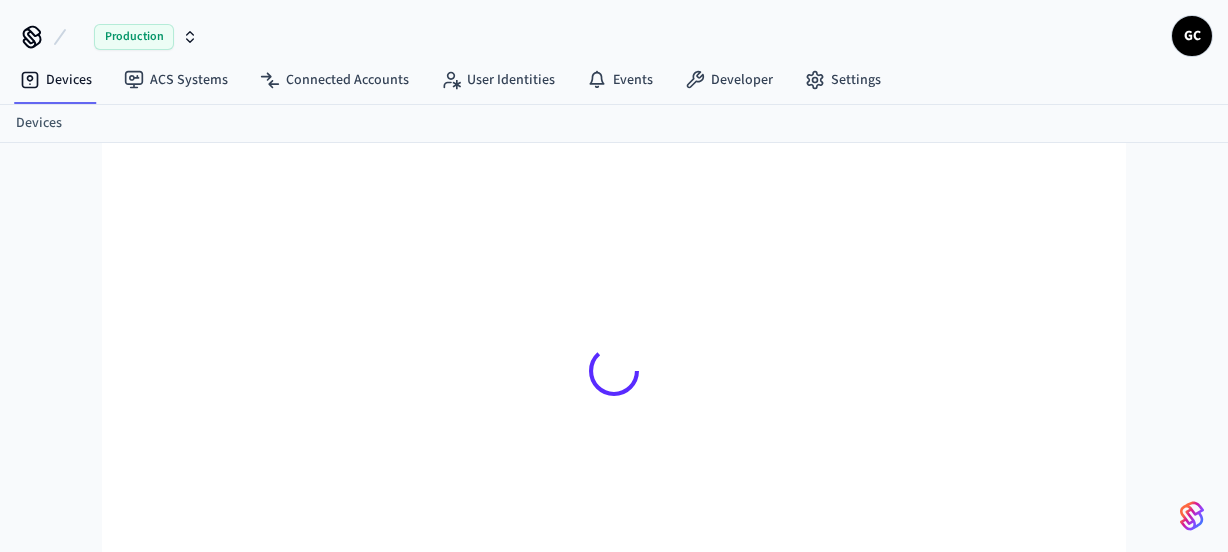 scroll, scrollTop: 0, scrollLeft: 0, axis: both 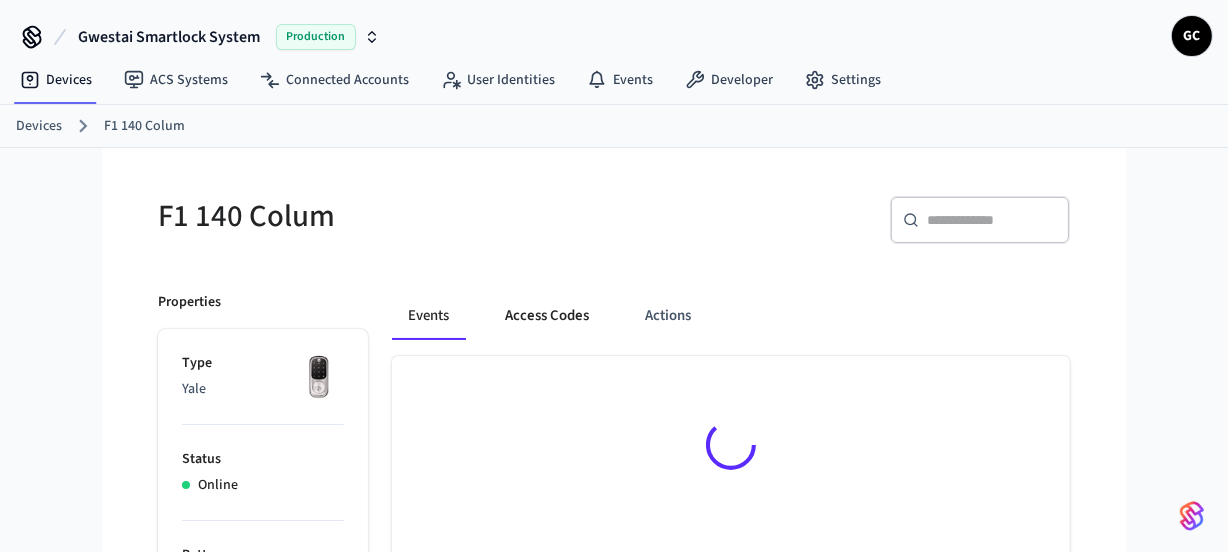click on "Access Codes" at bounding box center [547, 316] 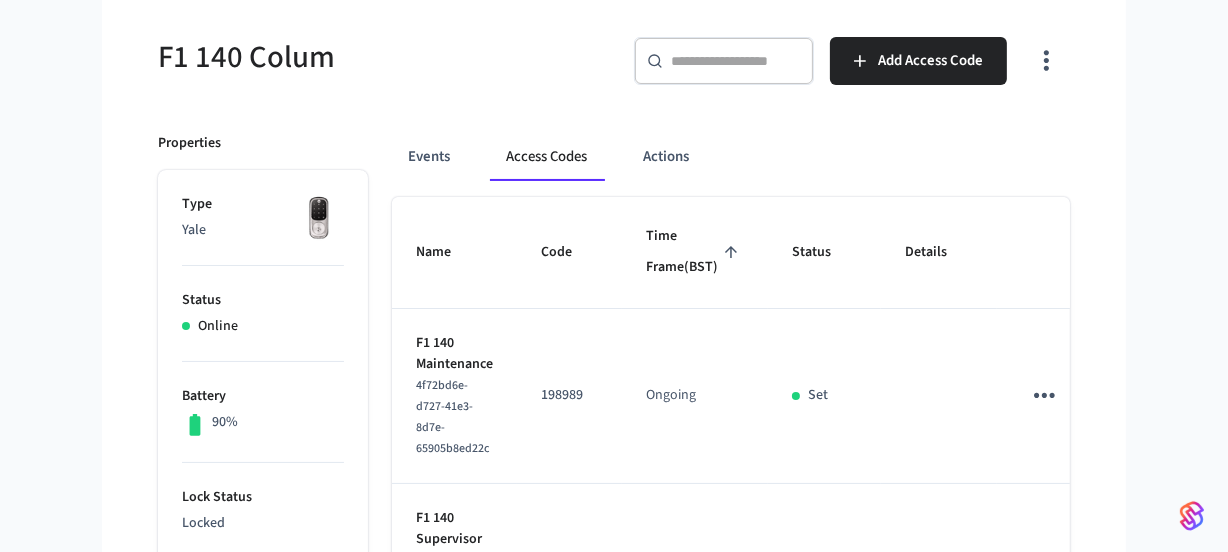scroll, scrollTop: 0, scrollLeft: 0, axis: both 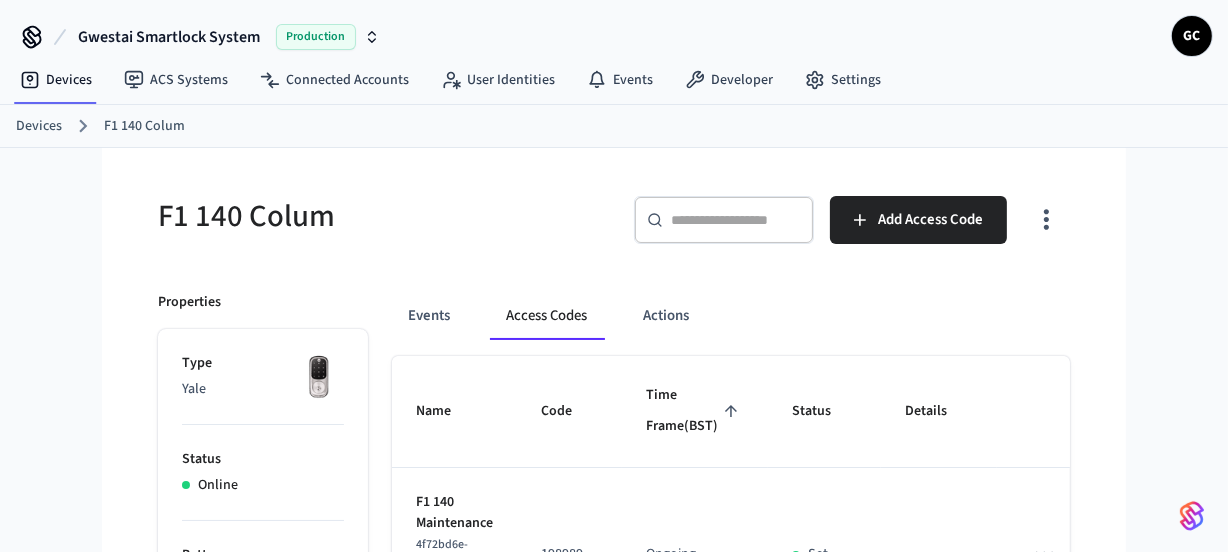 click on "Devices" at bounding box center [39, 126] 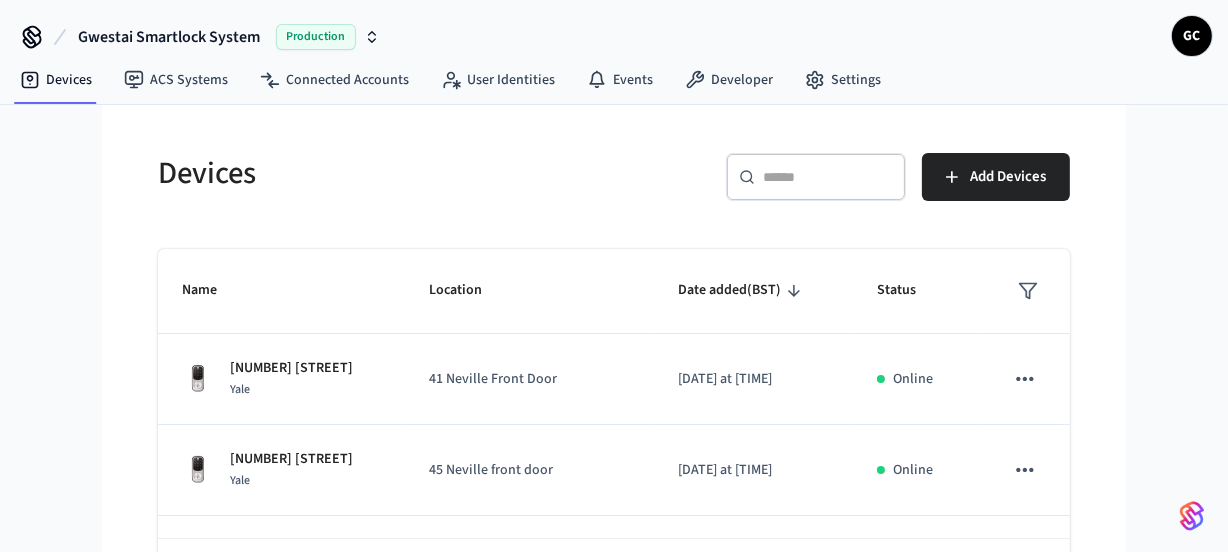 click at bounding box center [828, 177] 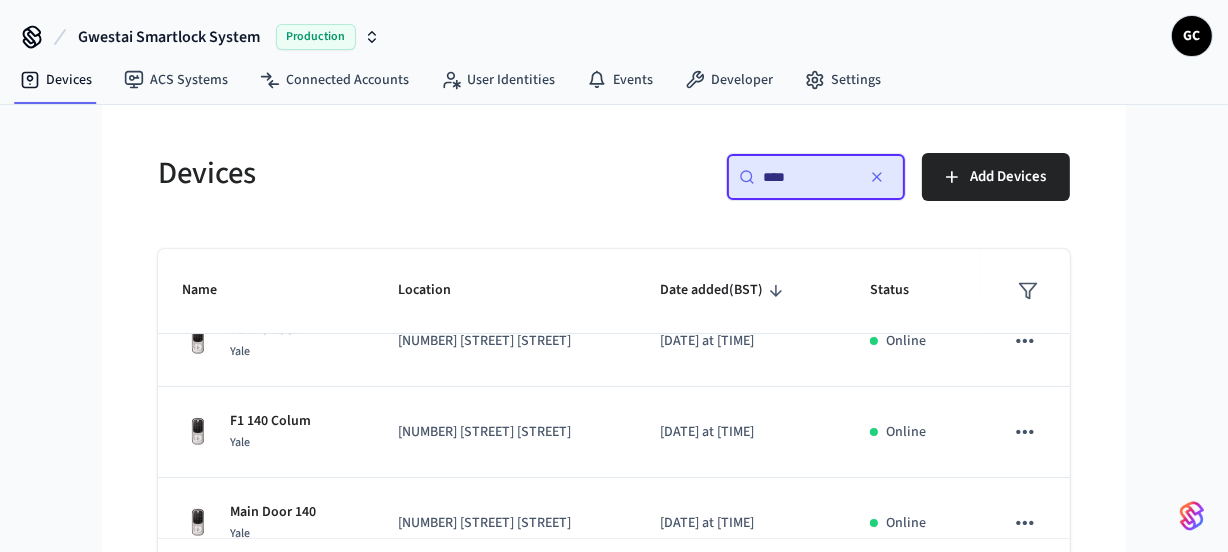 scroll, scrollTop: 250, scrollLeft: 0, axis: vertical 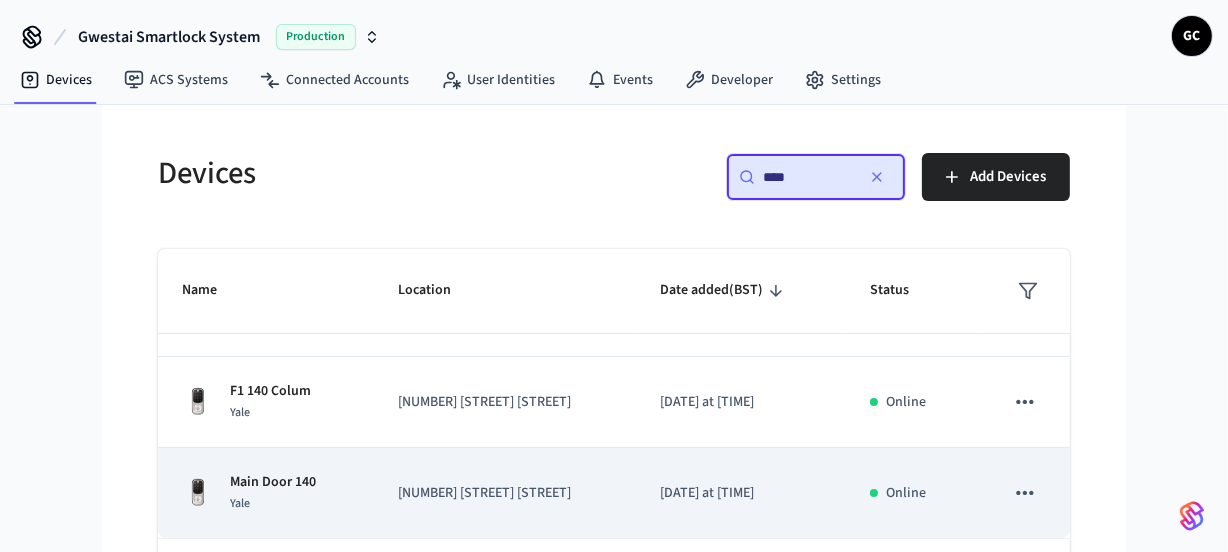type on "***" 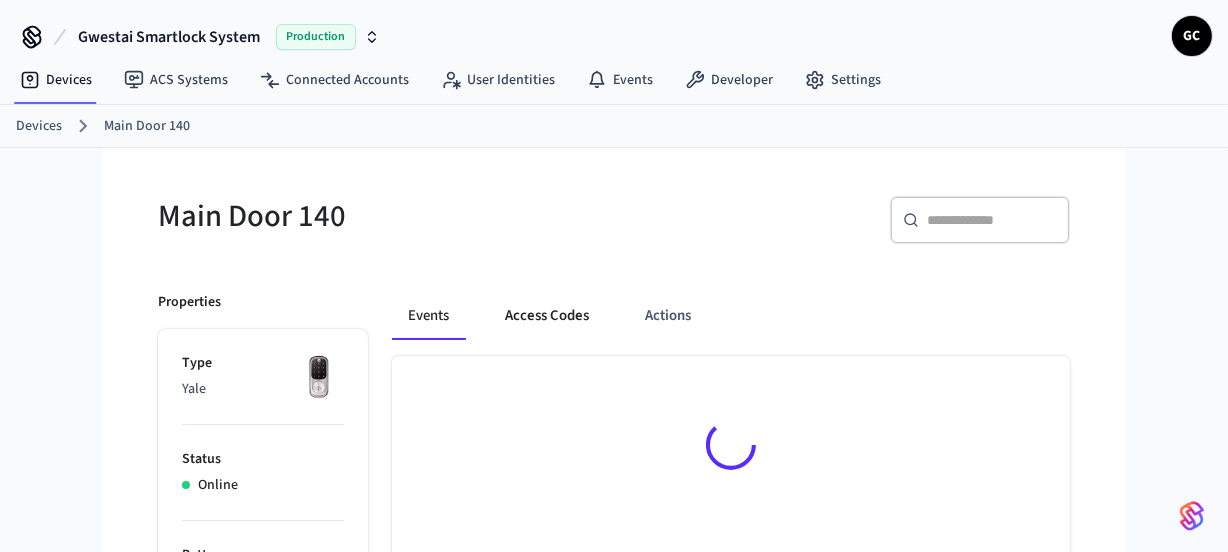 click on "Access Codes" at bounding box center (547, 316) 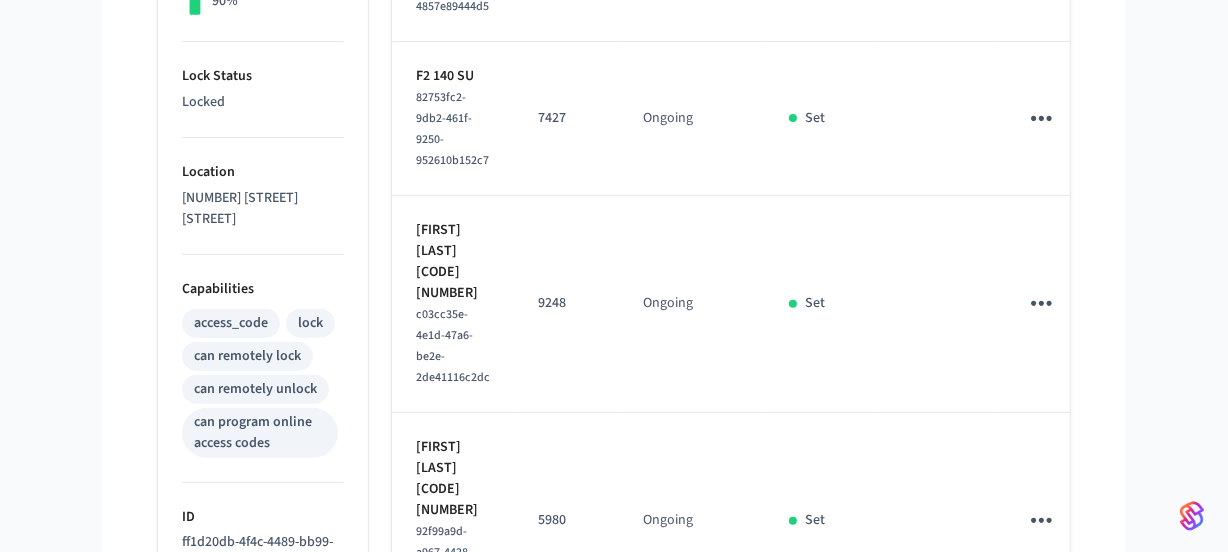 scroll, scrollTop: 620, scrollLeft: 0, axis: vertical 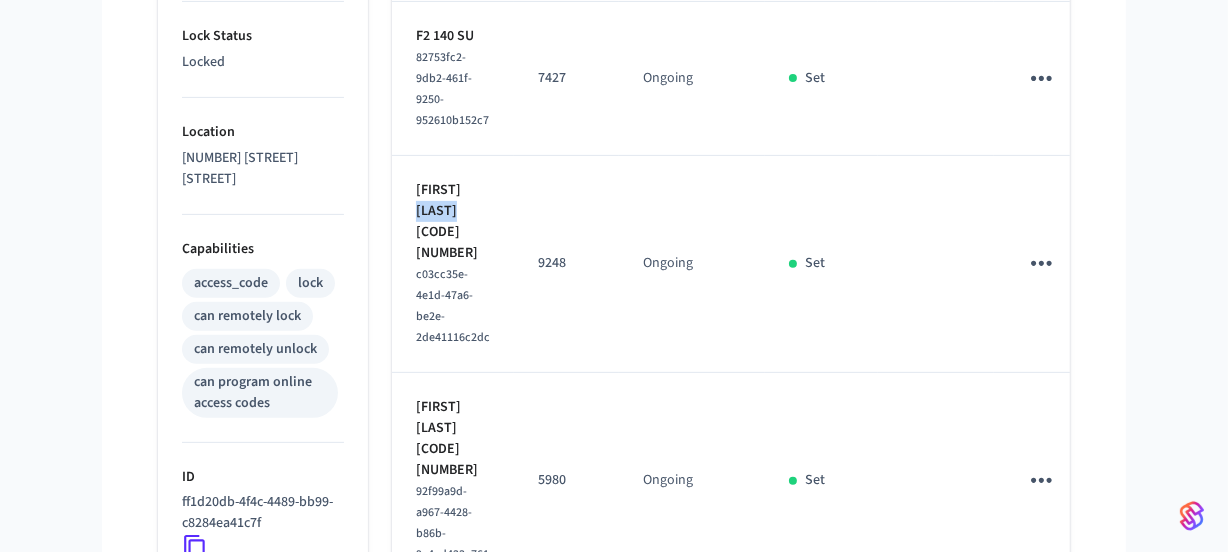drag, startPoint x: 468, startPoint y: 239, endPoint x: 424, endPoint y: 235, distance: 44.181442 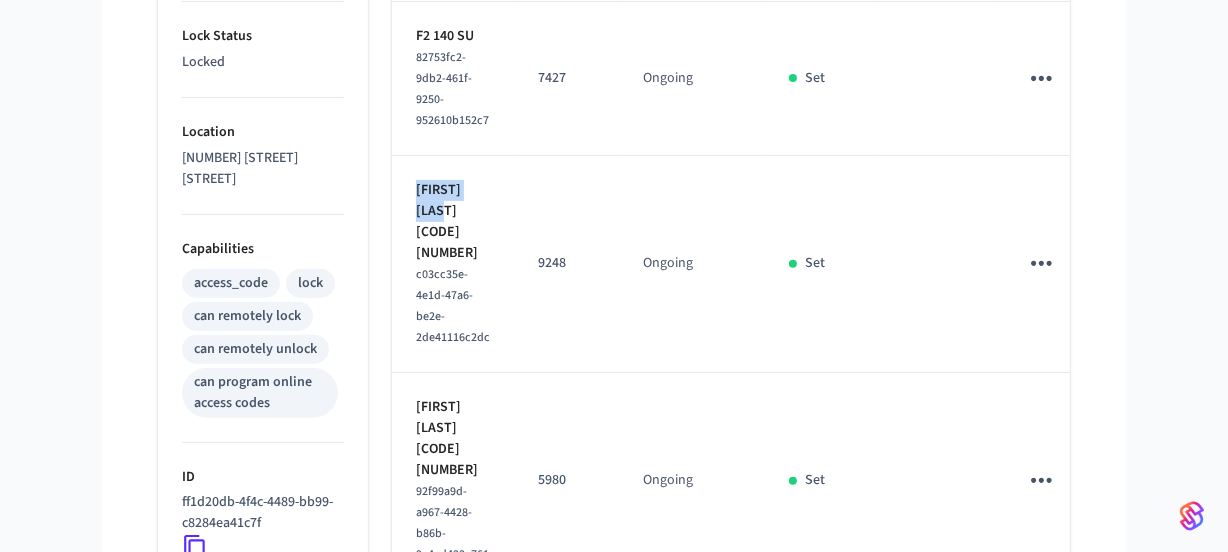 drag, startPoint x: 460, startPoint y: 239, endPoint x: 414, endPoint y: 229, distance: 47.07441 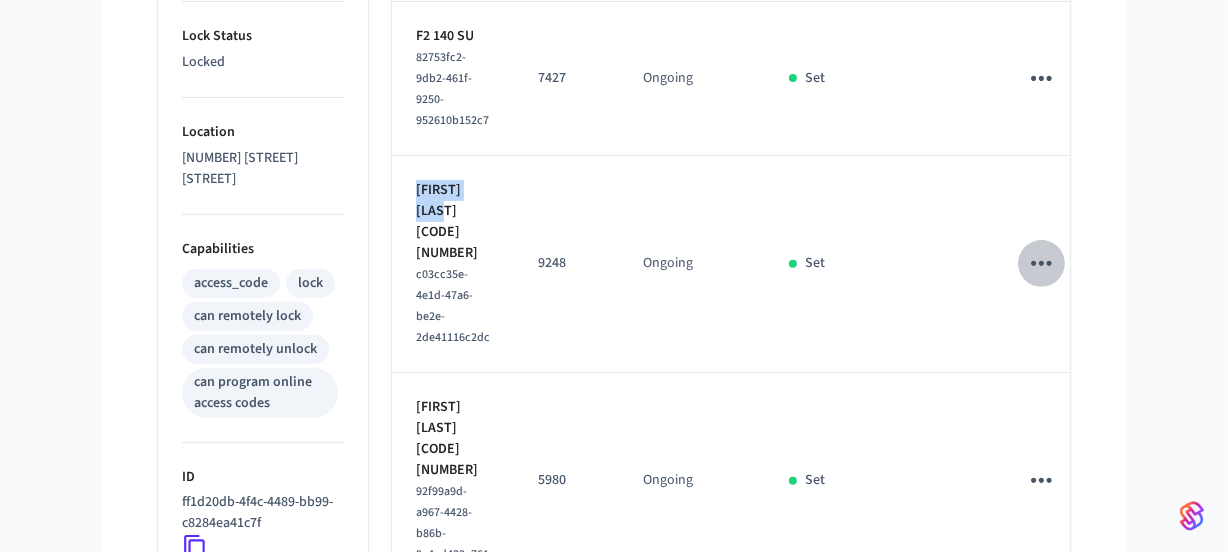 click 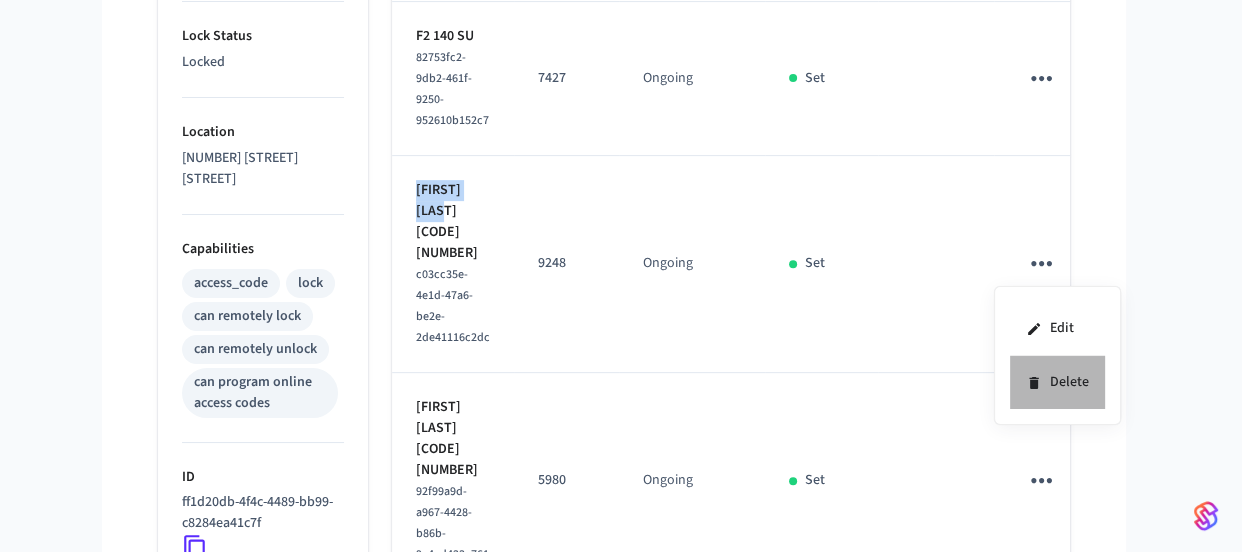 click on "Delete" at bounding box center [1057, 382] 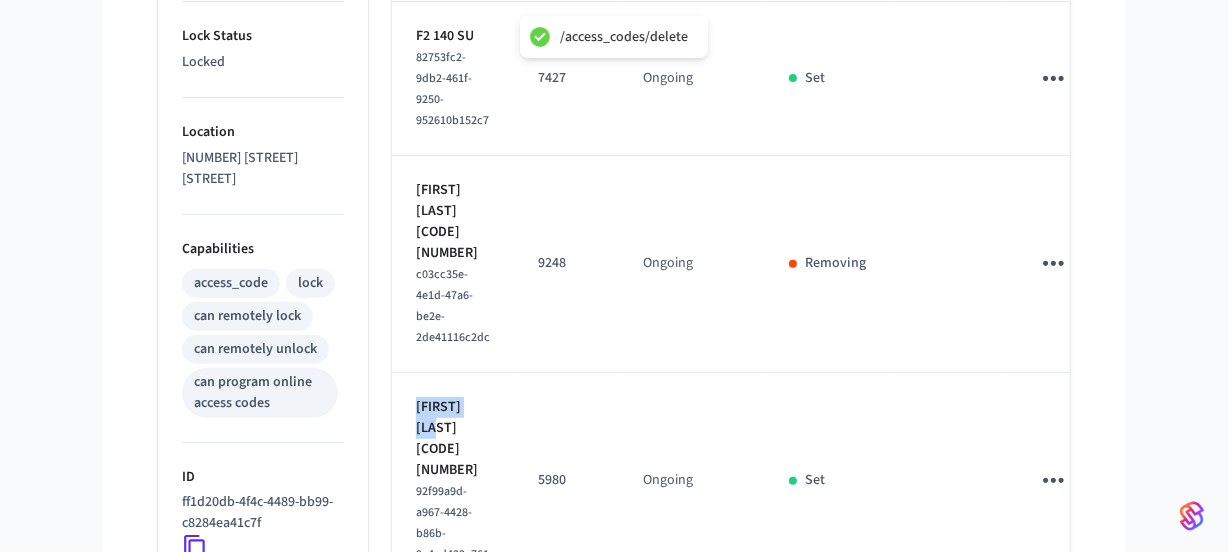 drag, startPoint x: 488, startPoint y: 413, endPoint x: 411, endPoint y: 412, distance: 77.00649 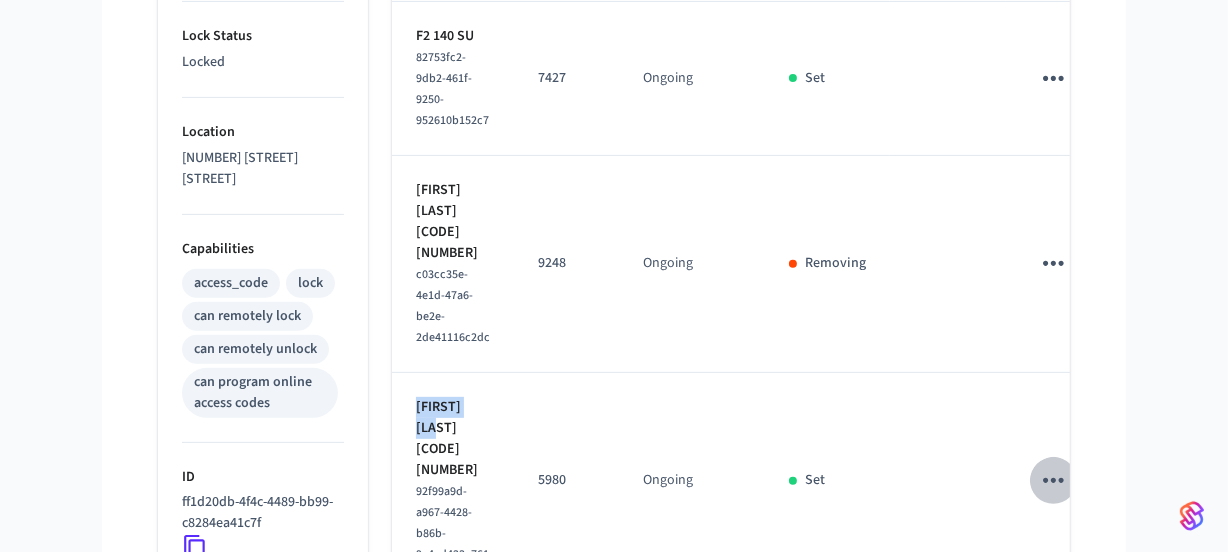 click 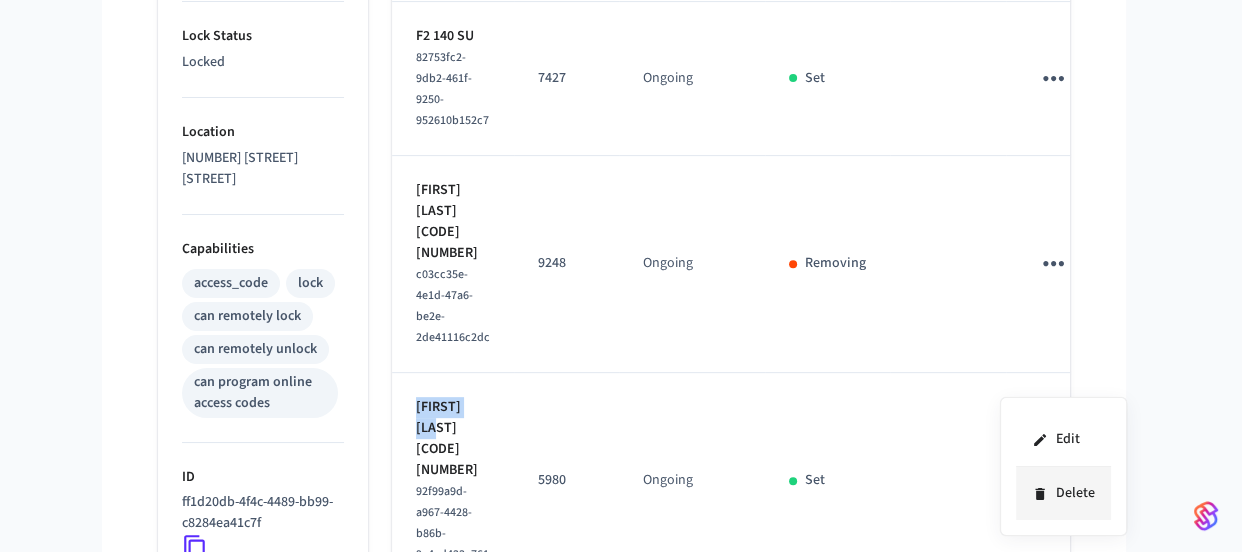 click on "Delete" at bounding box center (1063, 493) 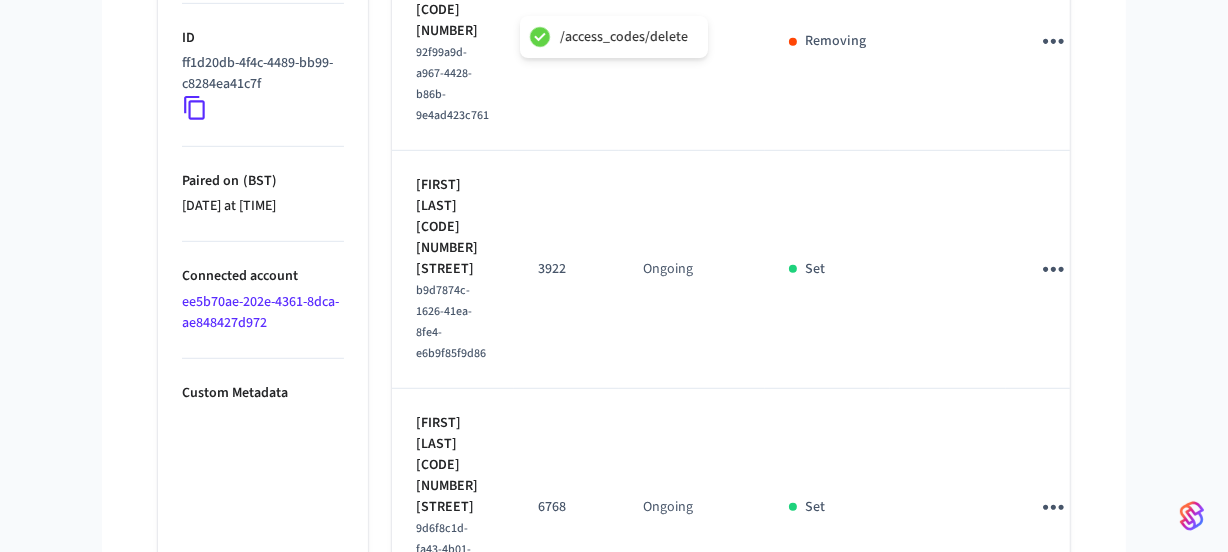 scroll, scrollTop: 1075, scrollLeft: 0, axis: vertical 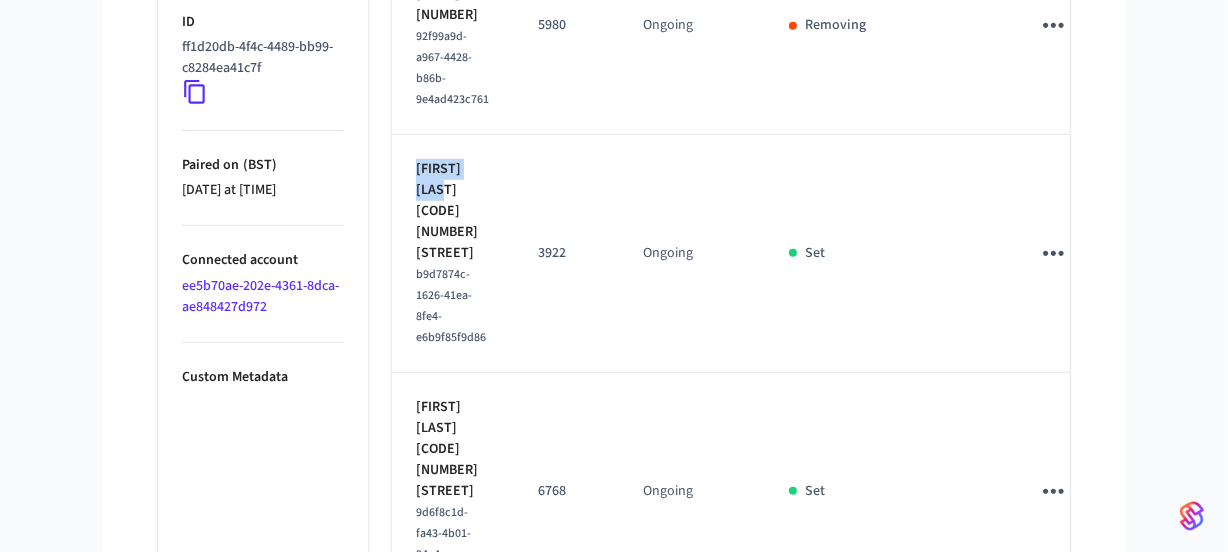 drag, startPoint x: 463, startPoint y: 153, endPoint x: 415, endPoint y: 145, distance: 48.6621 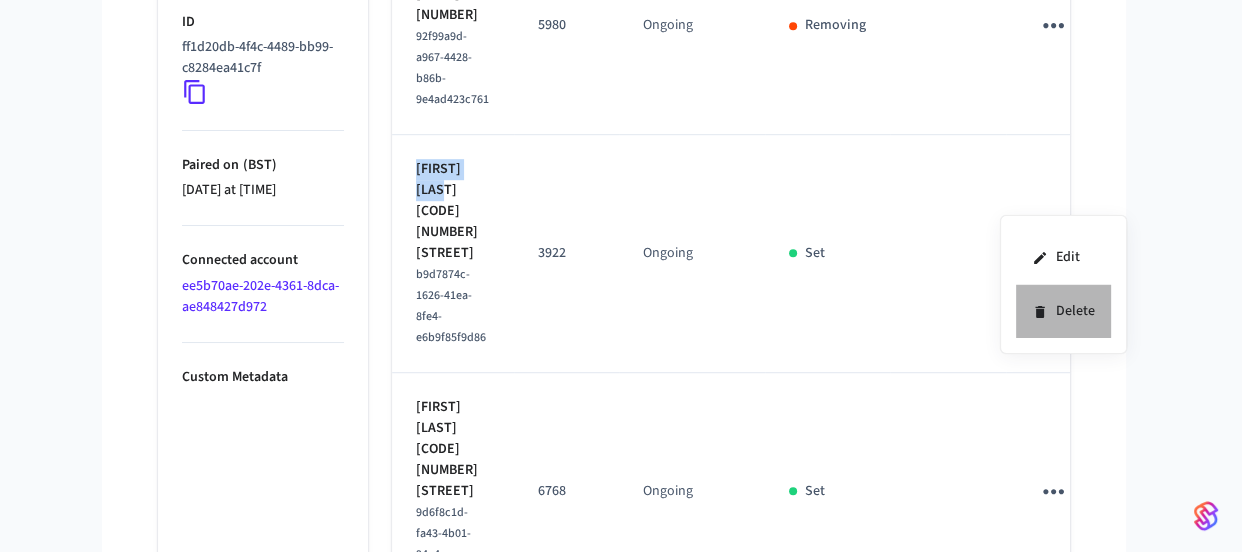 click 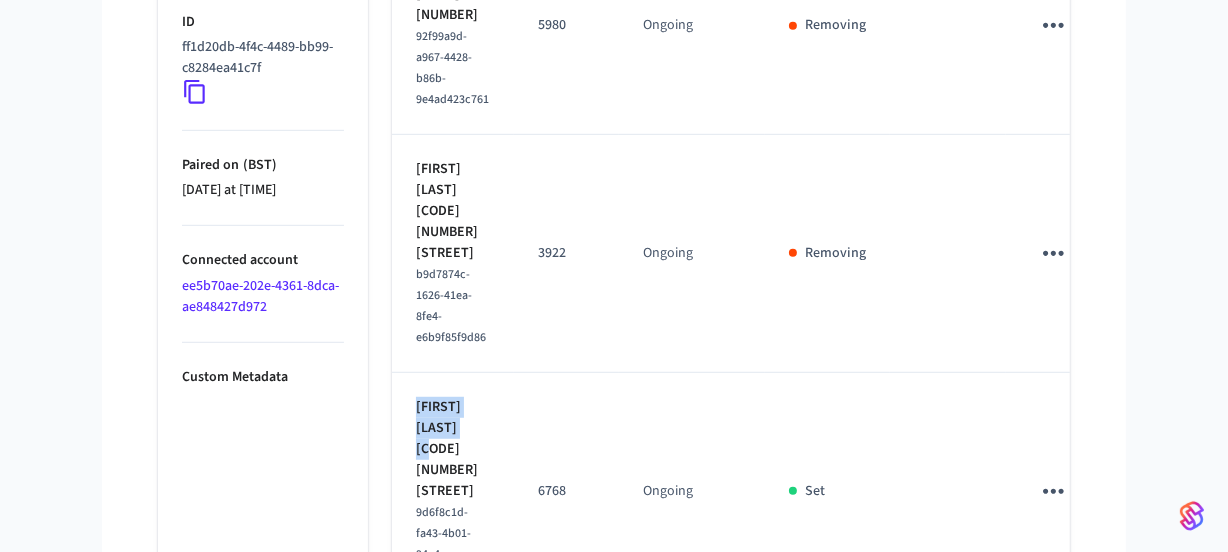 drag, startPoint x: 463, startPoint y: 351, endPoint x: 409, endPoint y: 341, distance: 54.91812 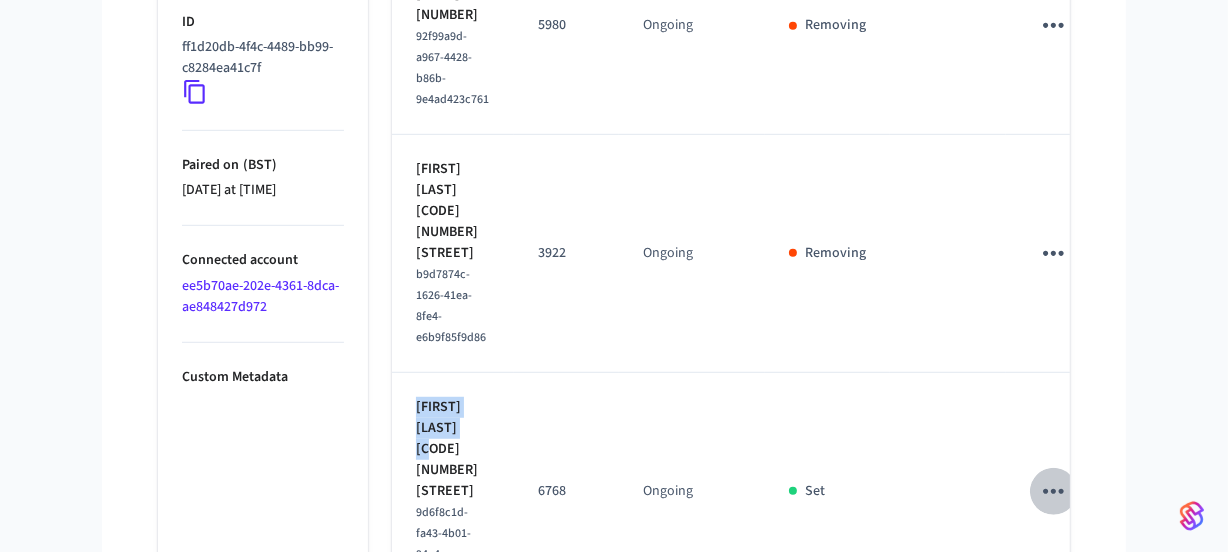click 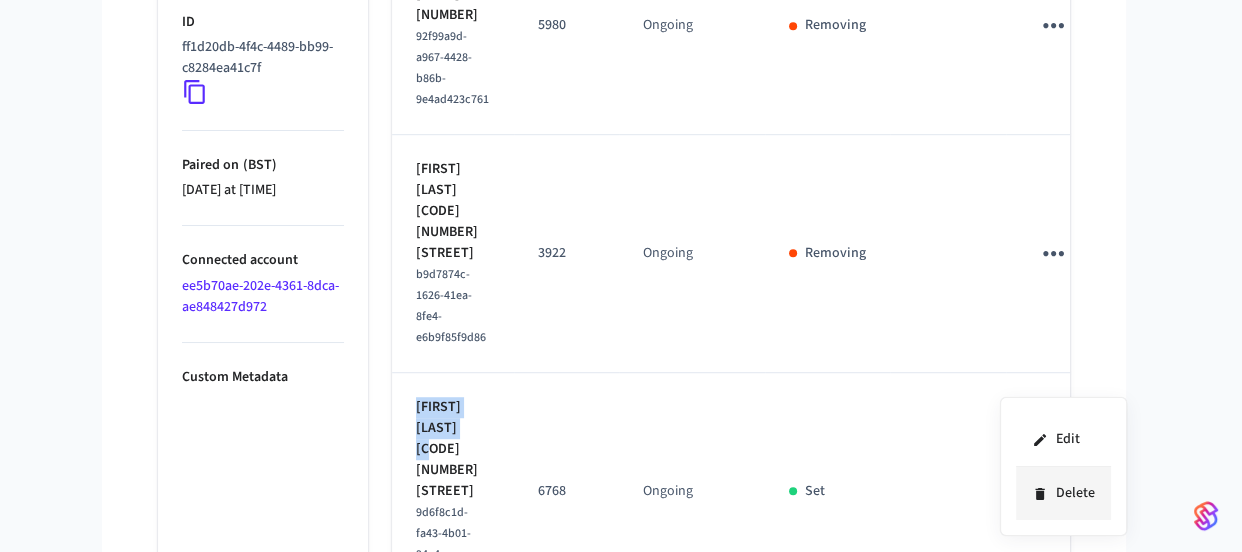 click on "Delete" at bounding box center (1063, 493) 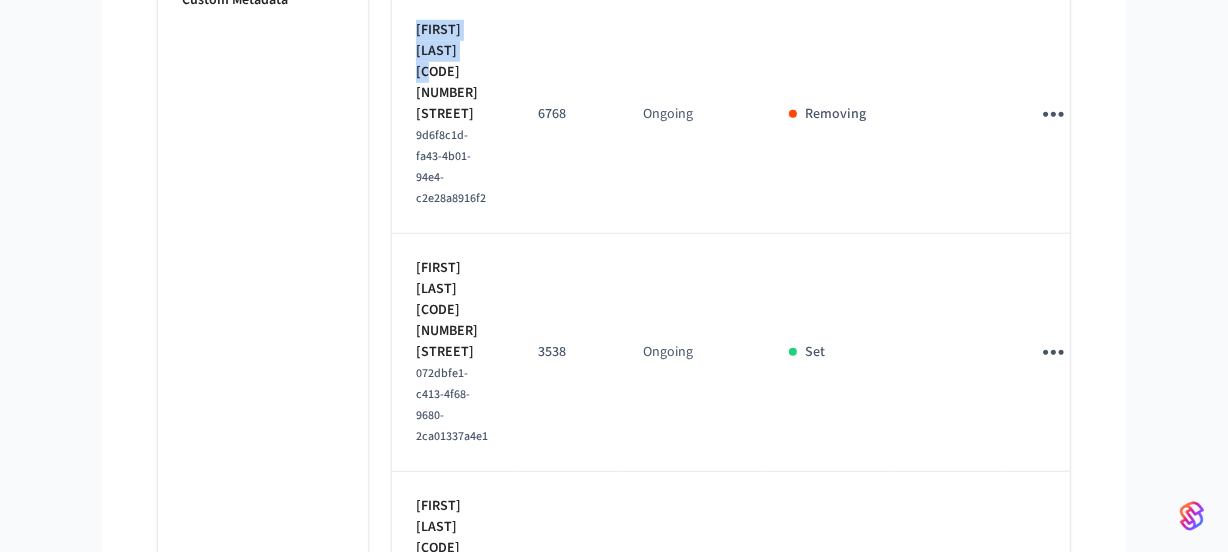 scroll, scrollTop: 1530, scrollLeft: 0, axis: vertical 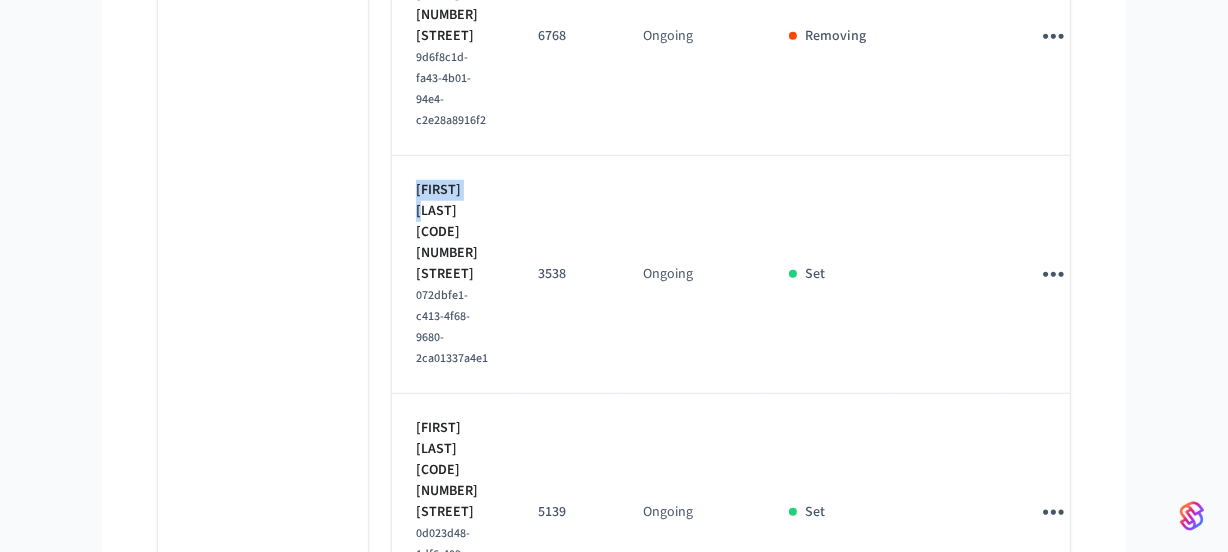 drag, startPoint x: 479, startPoint y: 72, endPoint x: 417, endPoint y: 79, distance: 62.39391 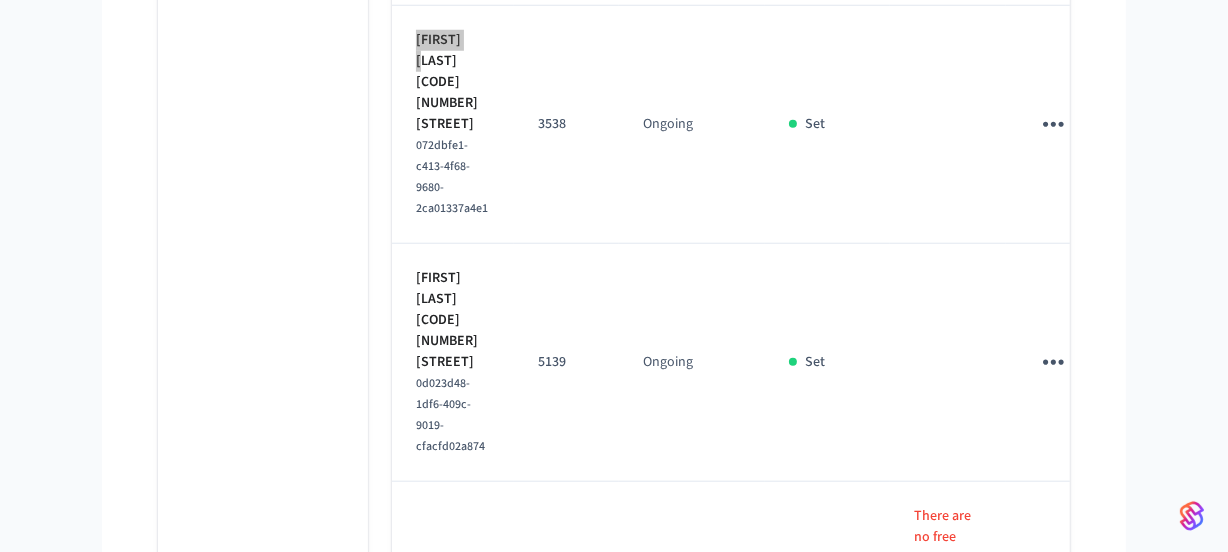 scroll, scrollTop: 1711, scrollLeft: 0, axis: vertical 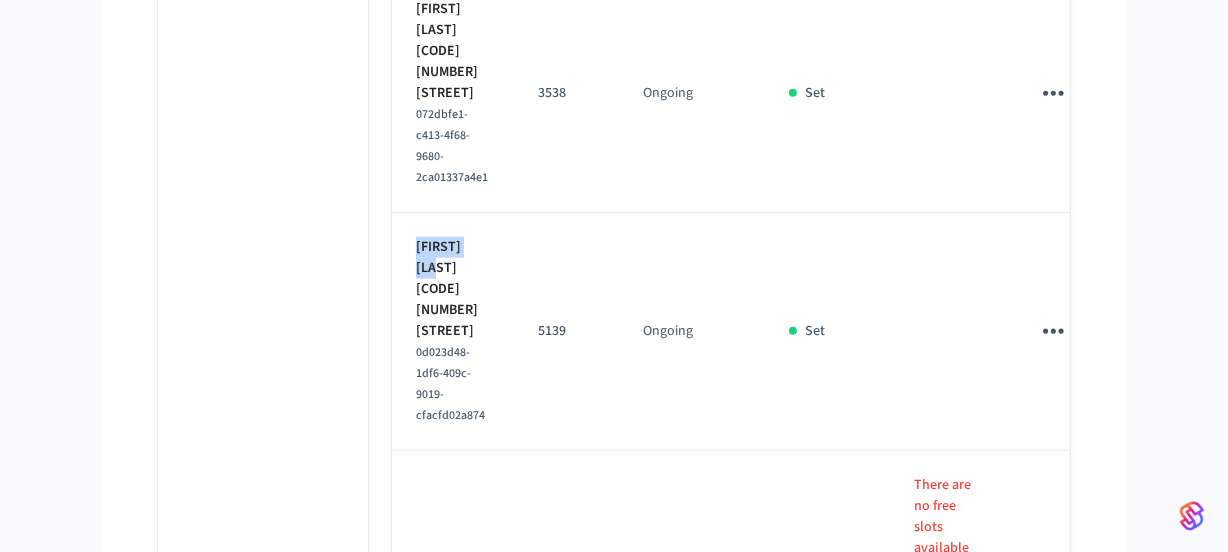 drag, startPoint x: 487, startPoint y: 86, endPoint x: 414, endPoint y: 88, distance: 73.02739 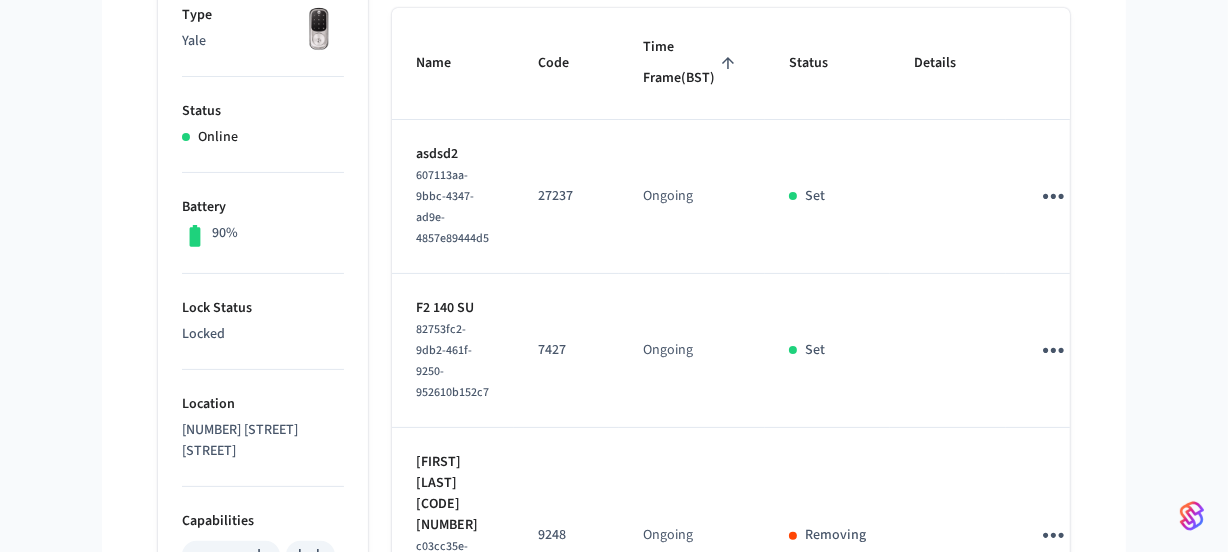 scroll, scrollTop: 0, scrollLeft: 0, axis: both 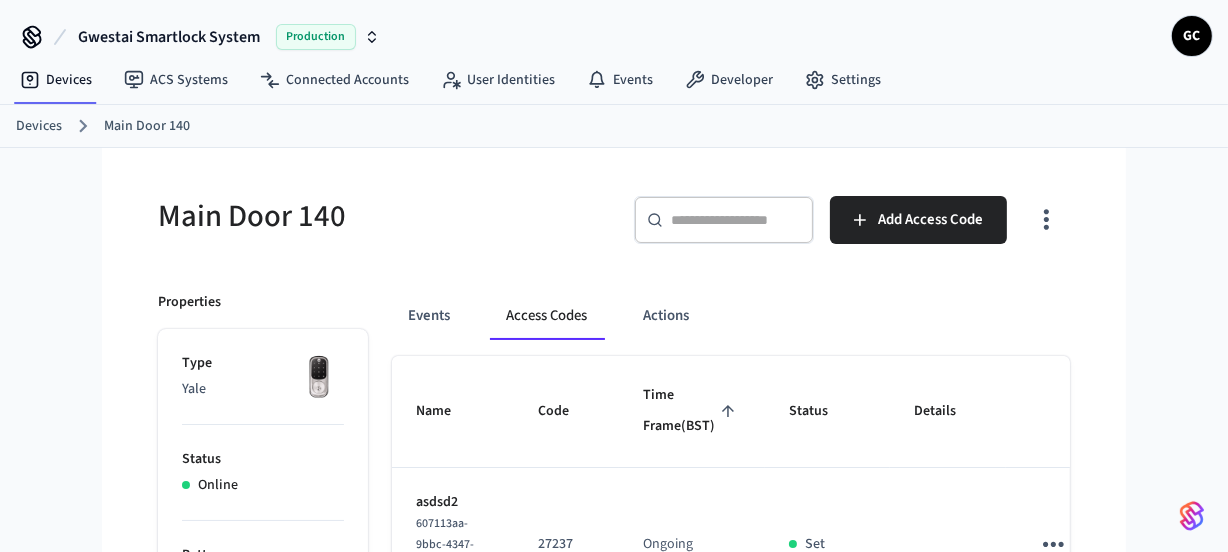 click on "Devices" at bounding box center (39, 126) 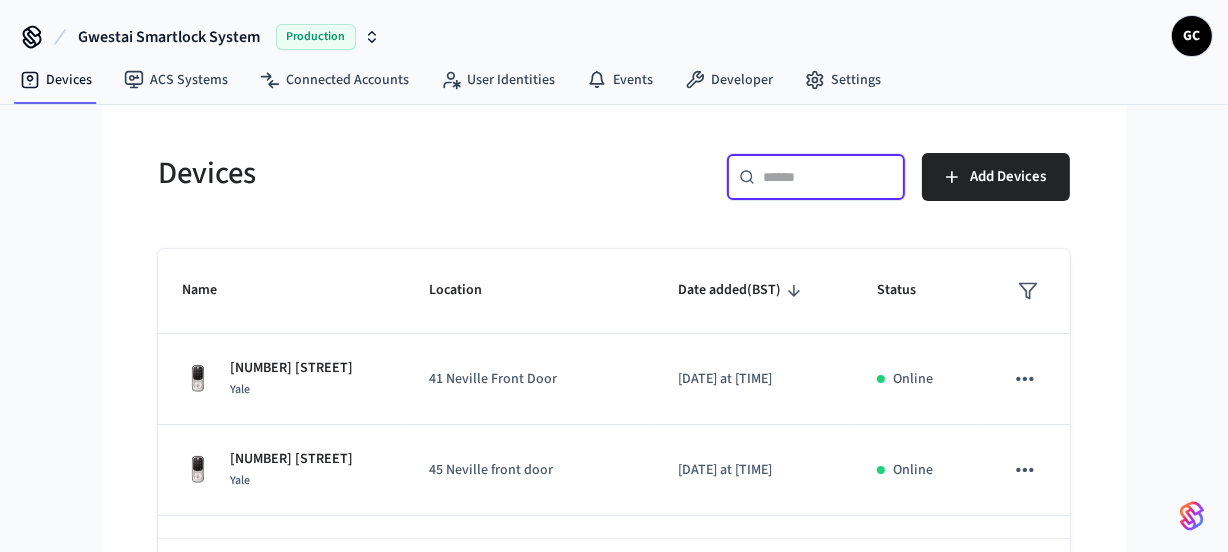 click at bounding box center [828, 177] 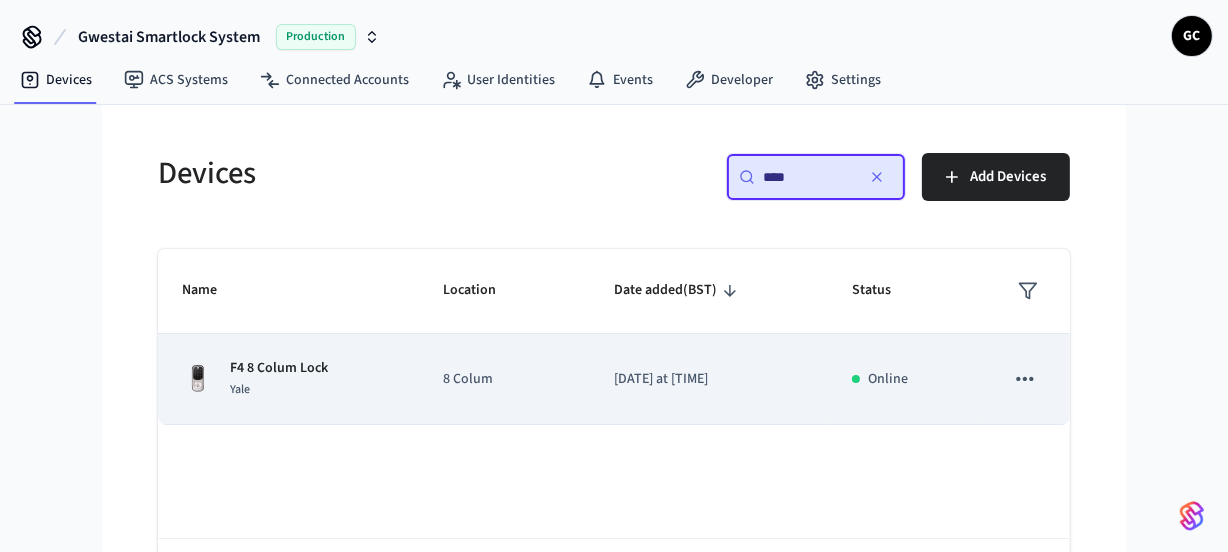 type on "****" 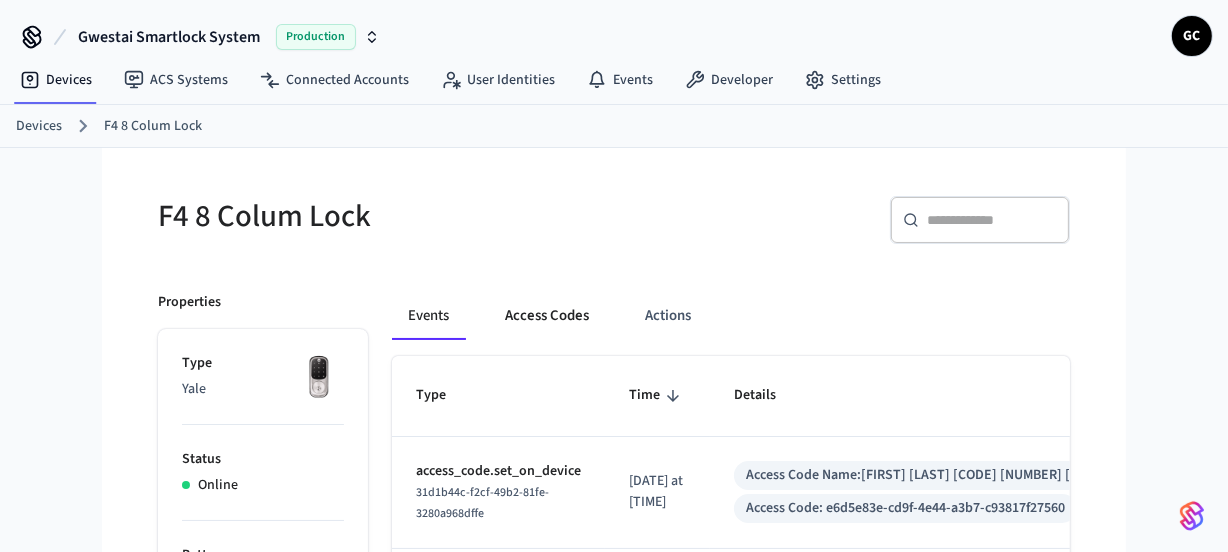 click on "Access Codes" at bounding box center [547, 316] 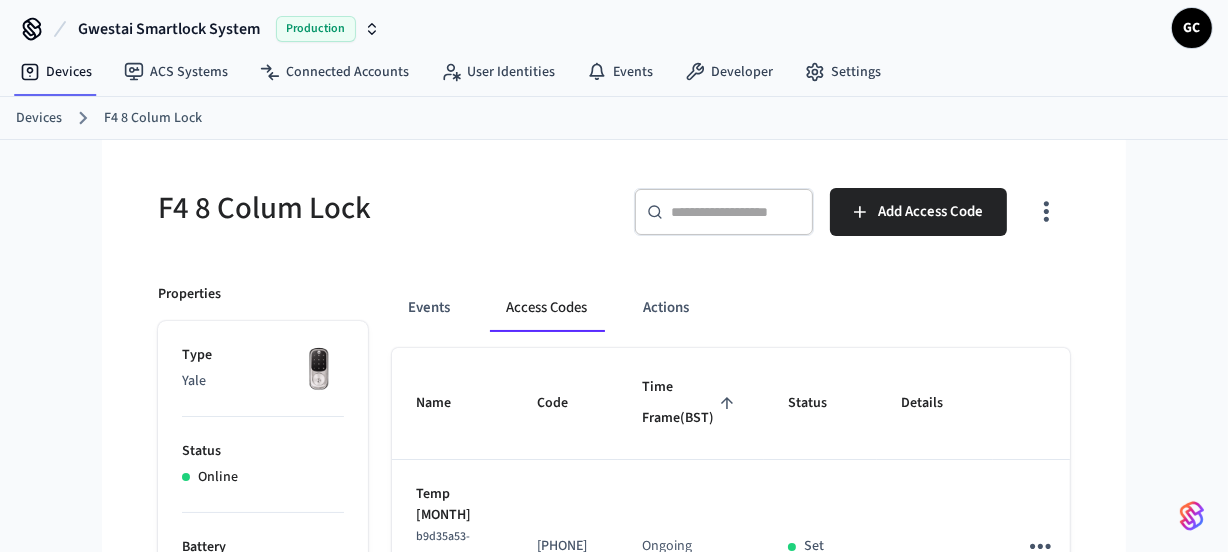 scroll, scrollTop: 0, scrollLeft: 0, axis: both 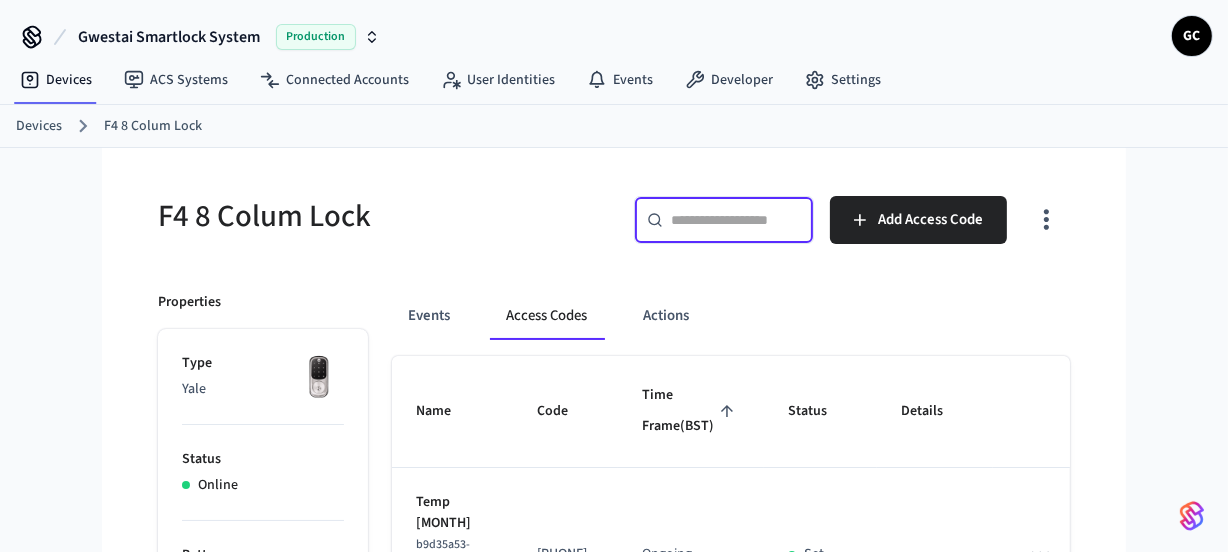 click at bounding box center (736, 220) 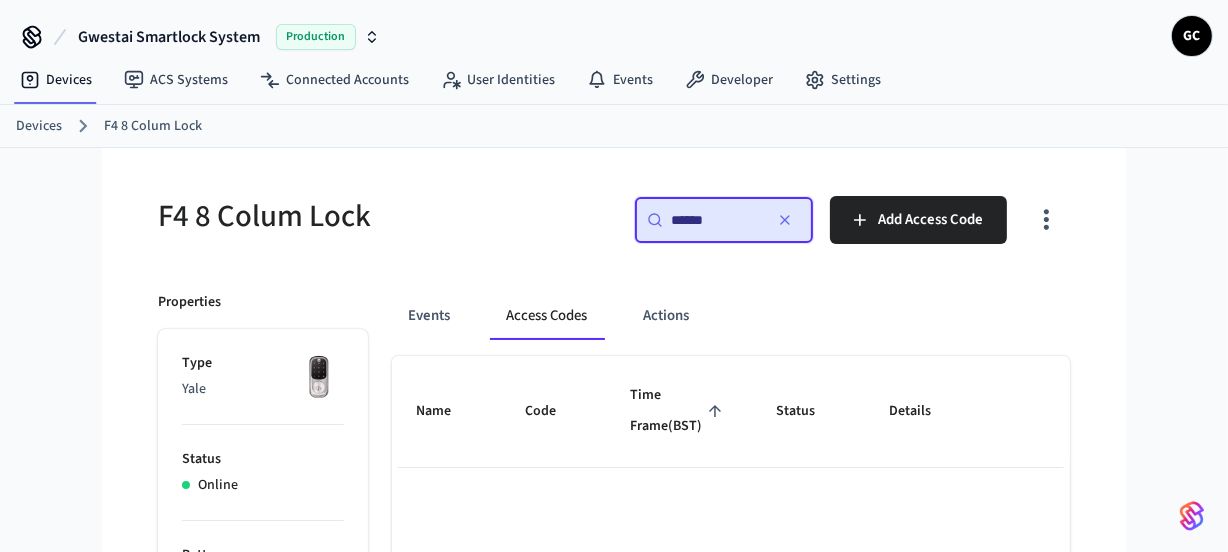 type on "******" 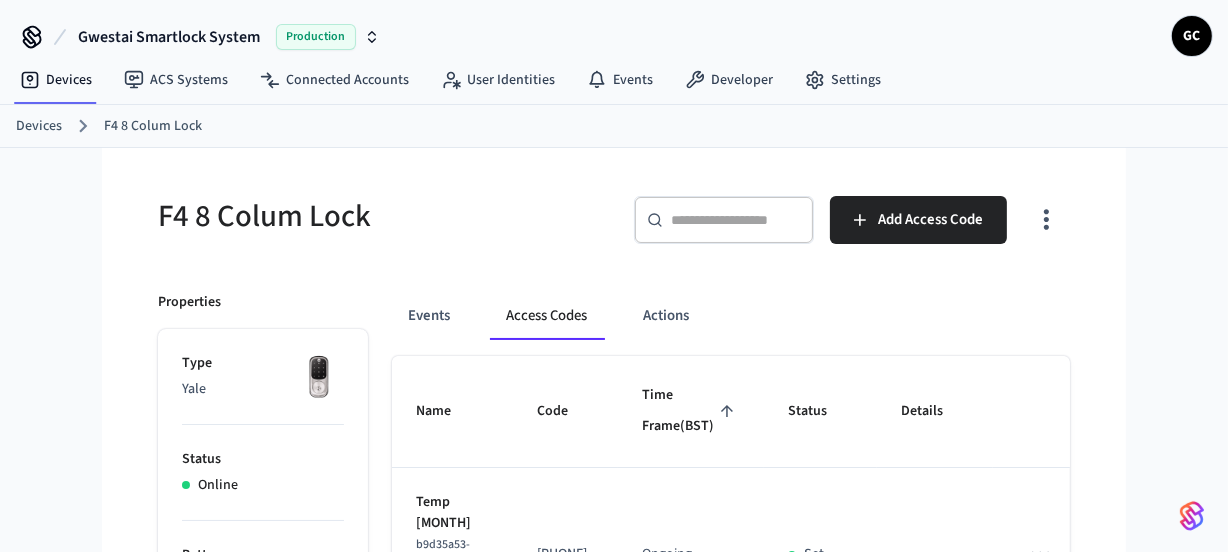 click on "Devices" at bounding box center (39, 126) 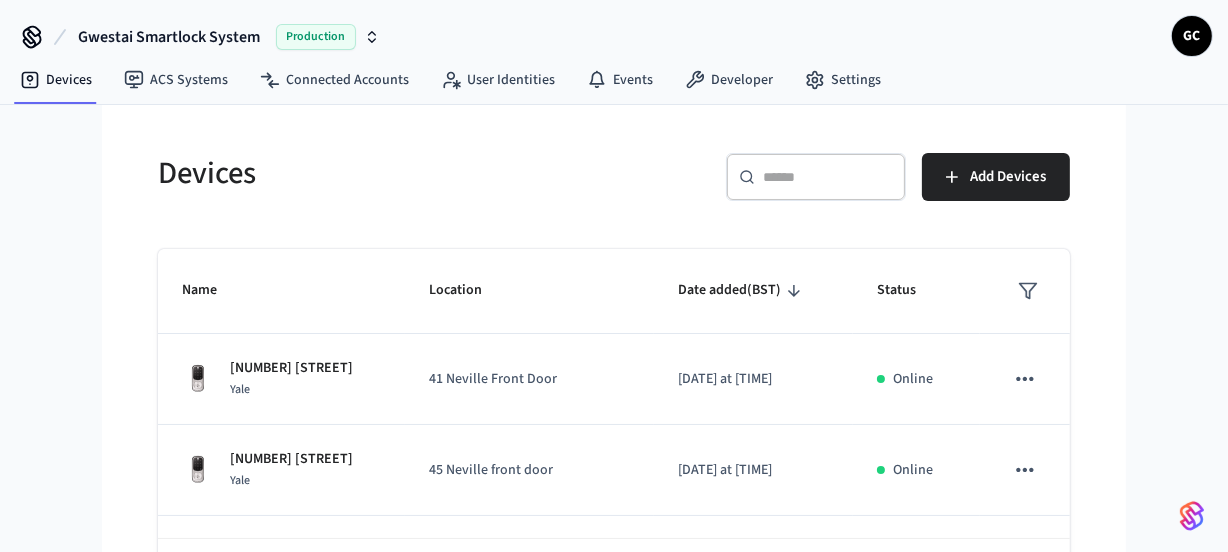 click at bounding box center [828, 177] 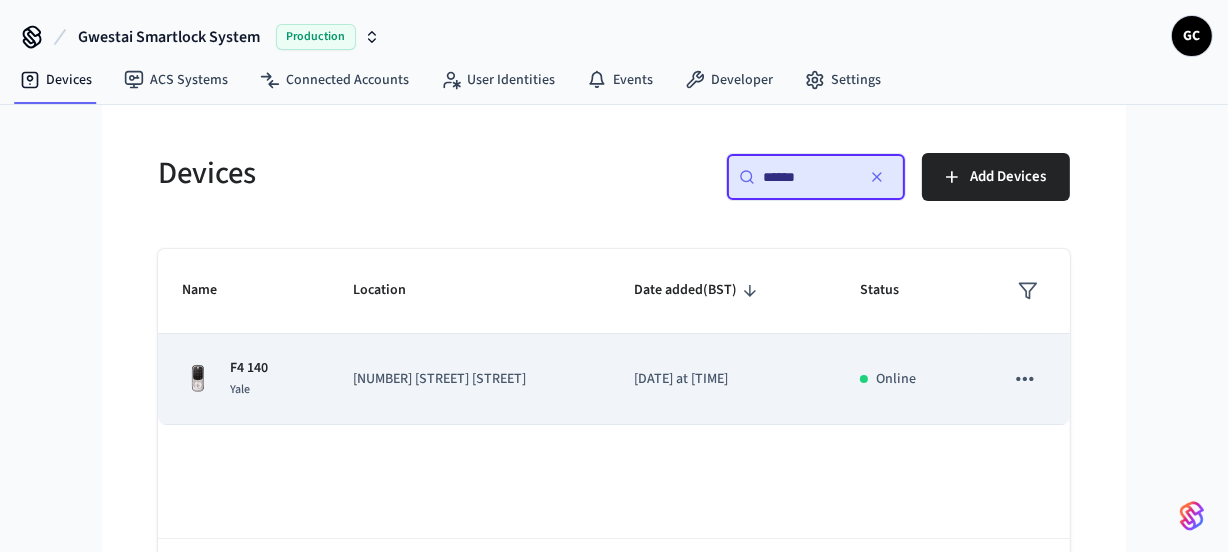 type on "******" 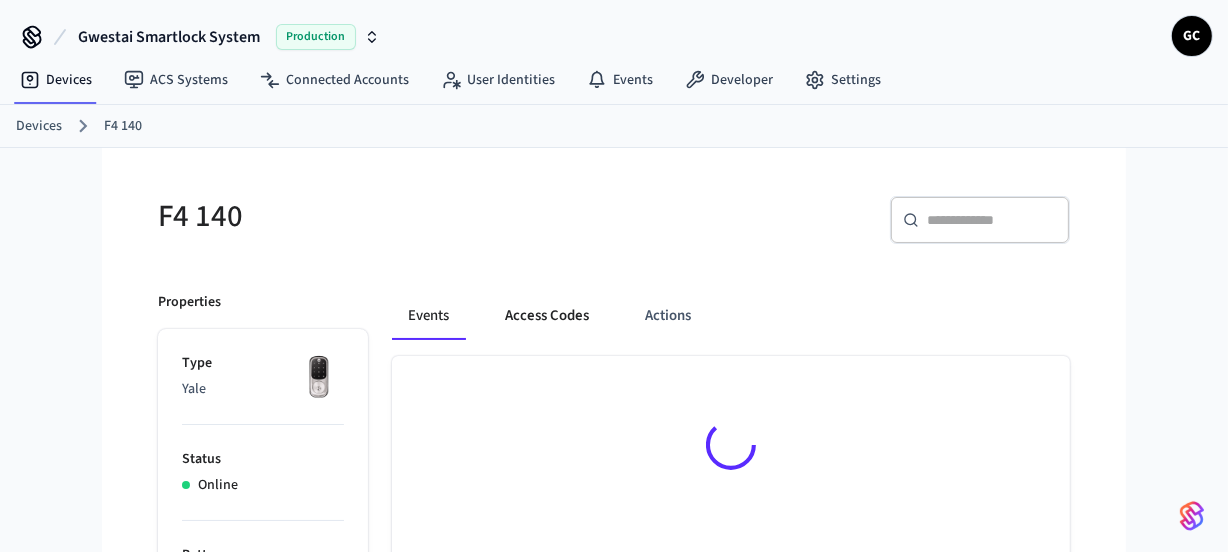 click on "Access Codes" at bounding box center [547, 316] 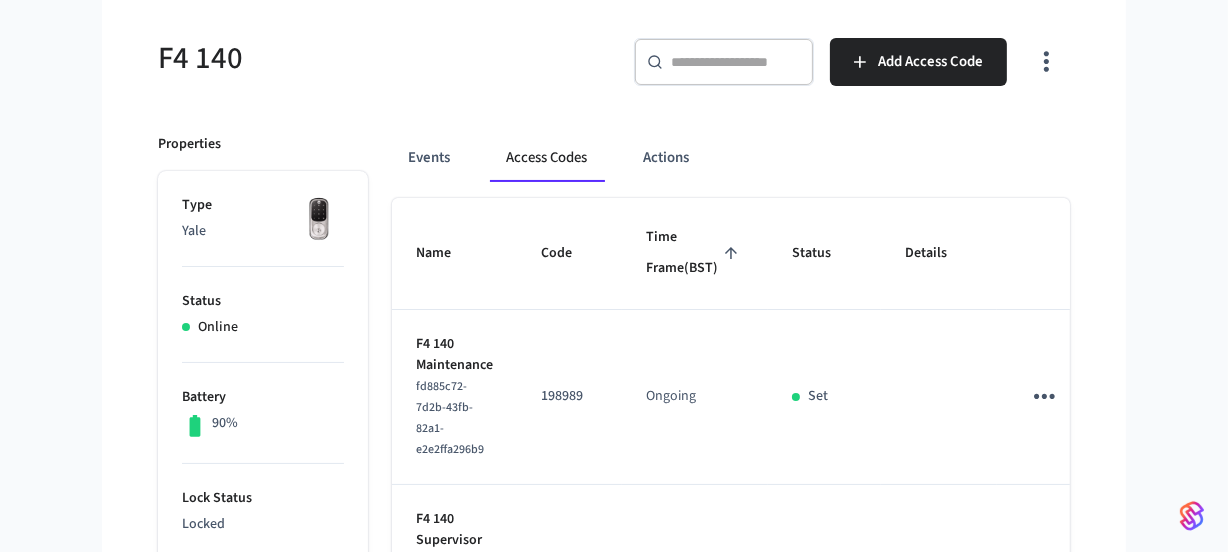 scroll, scrollTop: 0, scrollLeft: 0, axis: both 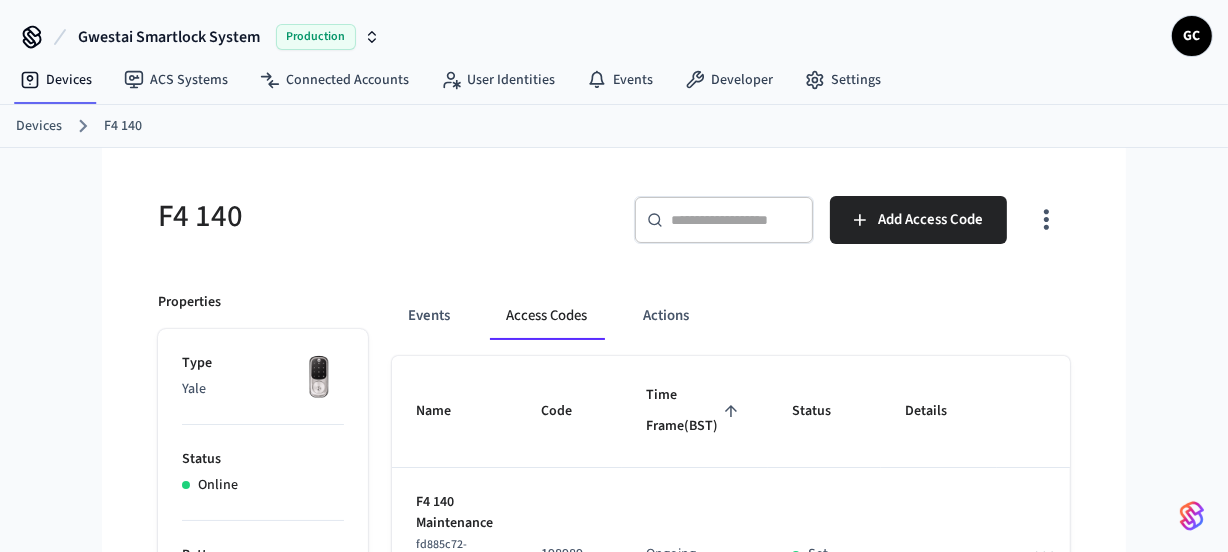 click on "Devices" at bounding box center (39, 126) 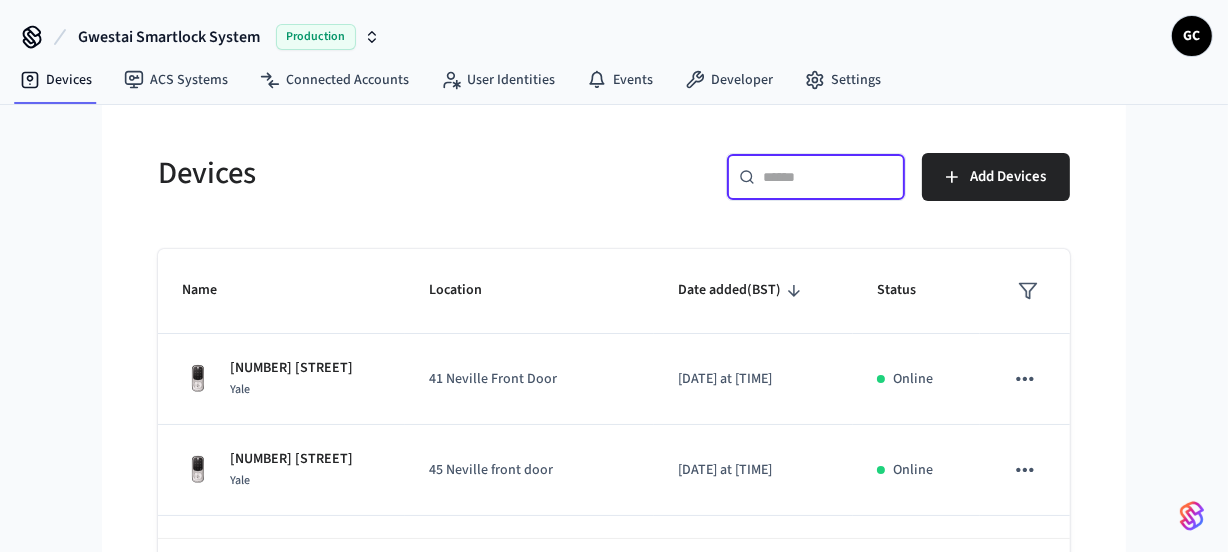 click at bounding box center (828, 177) 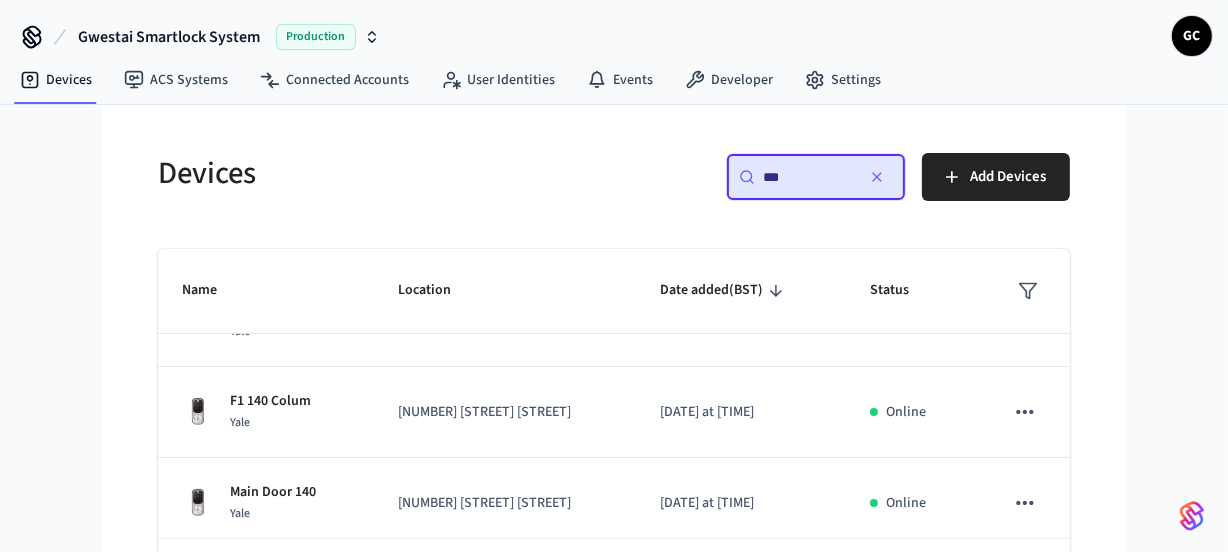 scroll, scrollTop: 250, scrollLeft: 0, axis: vertical 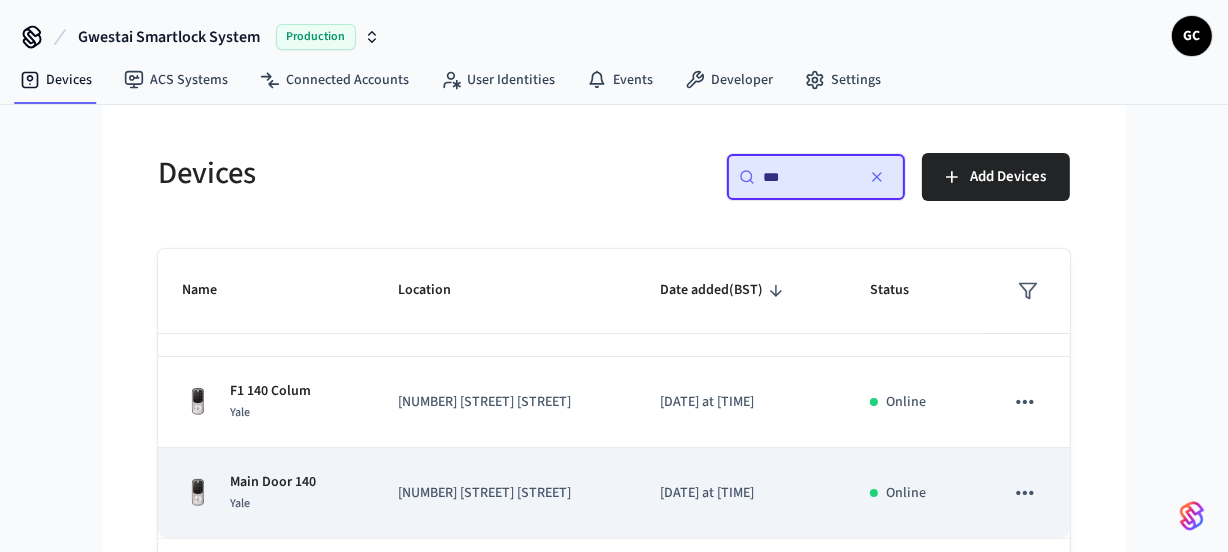 type on "***" 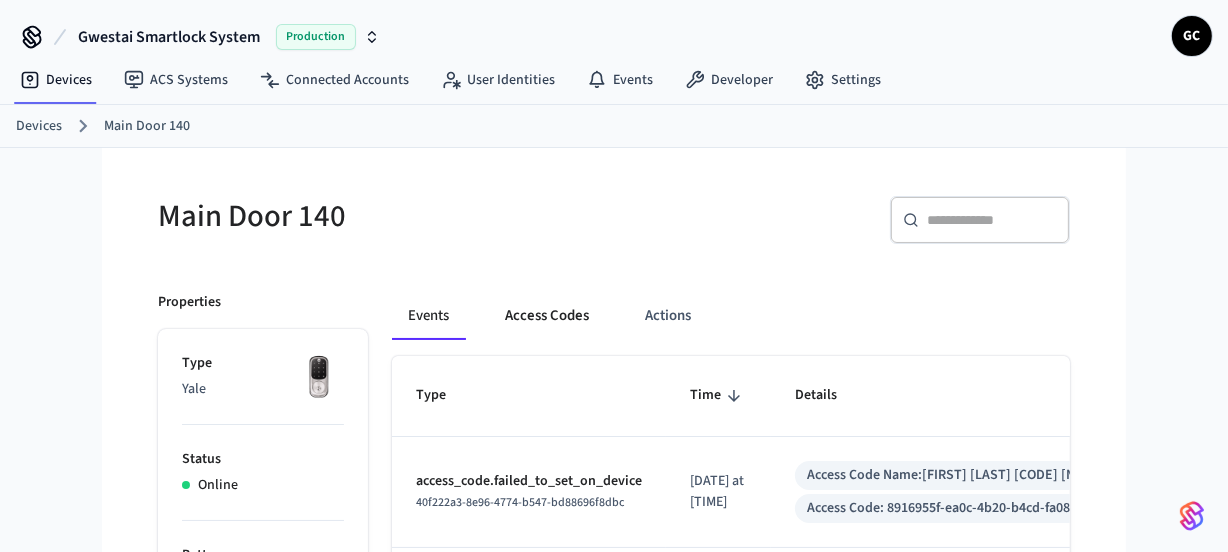 click on "Access Codes" at bounding box center (547, 316) 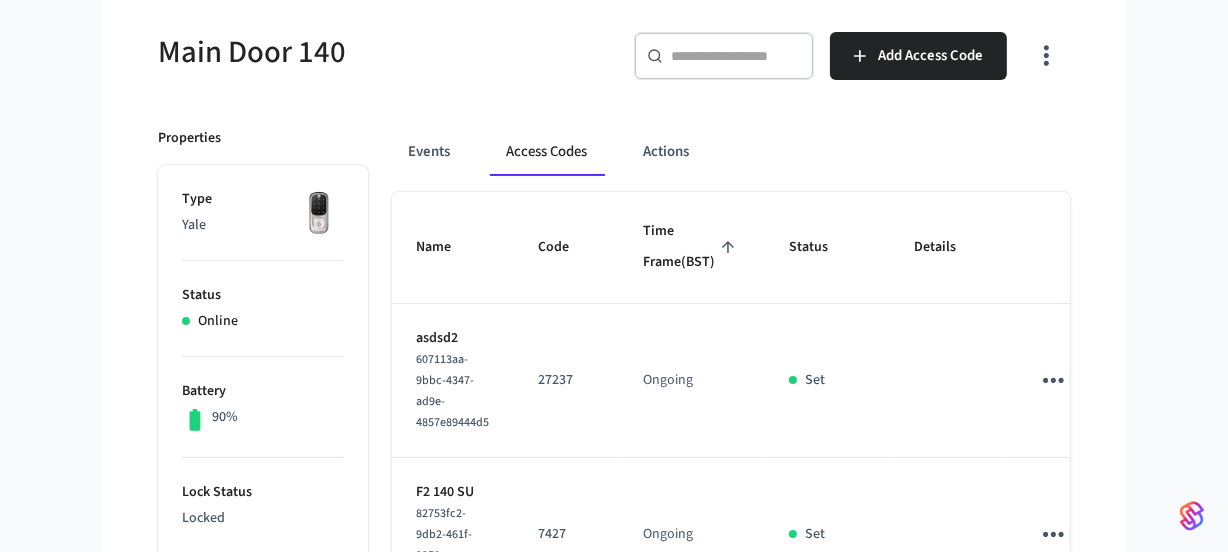 scroll, scrollTop: 0, scrollLeft: 0, axis: both 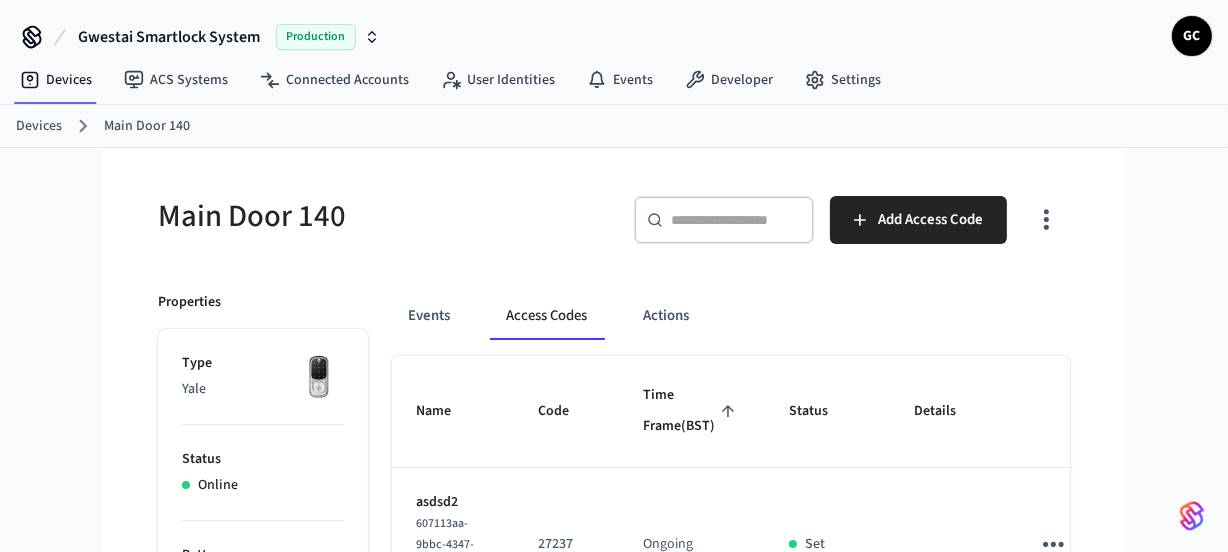 click on "Devices" at bounding box center (39, 126) 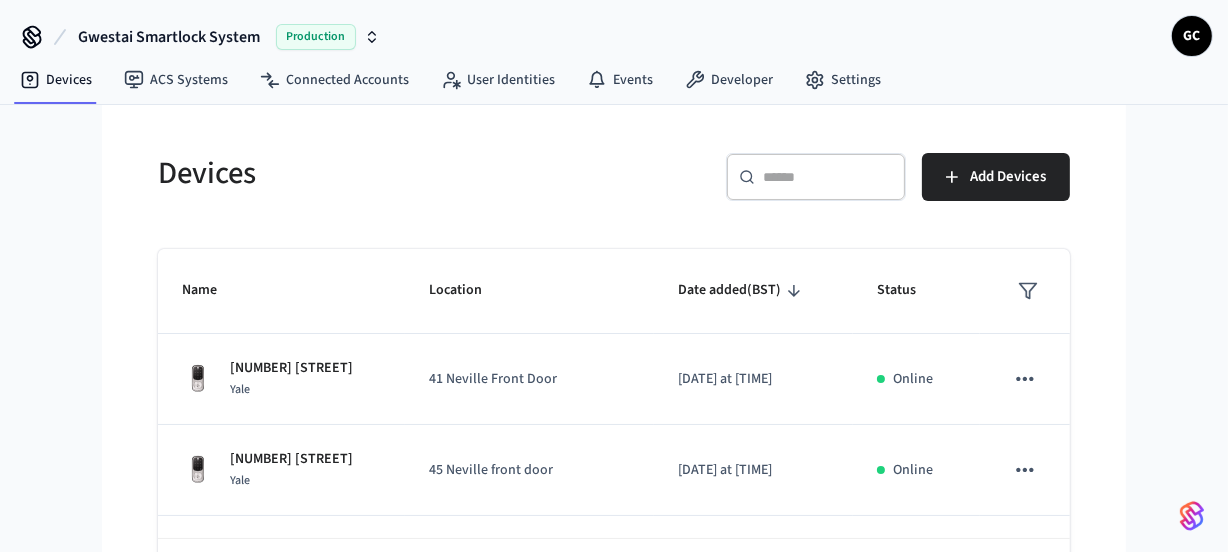 click at bounding box center [828, 177] 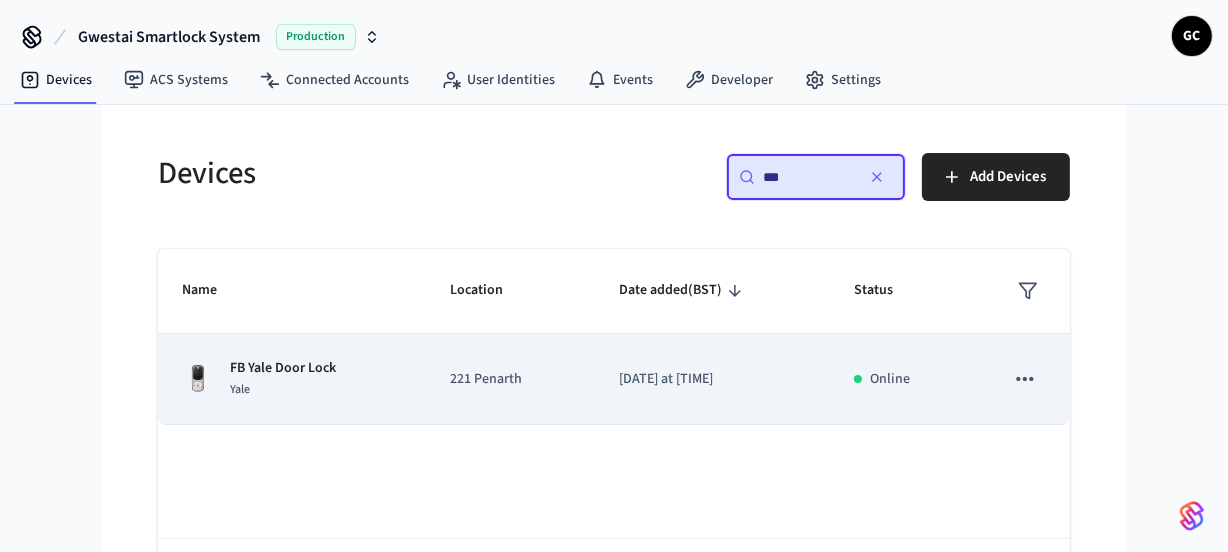 type on "**" 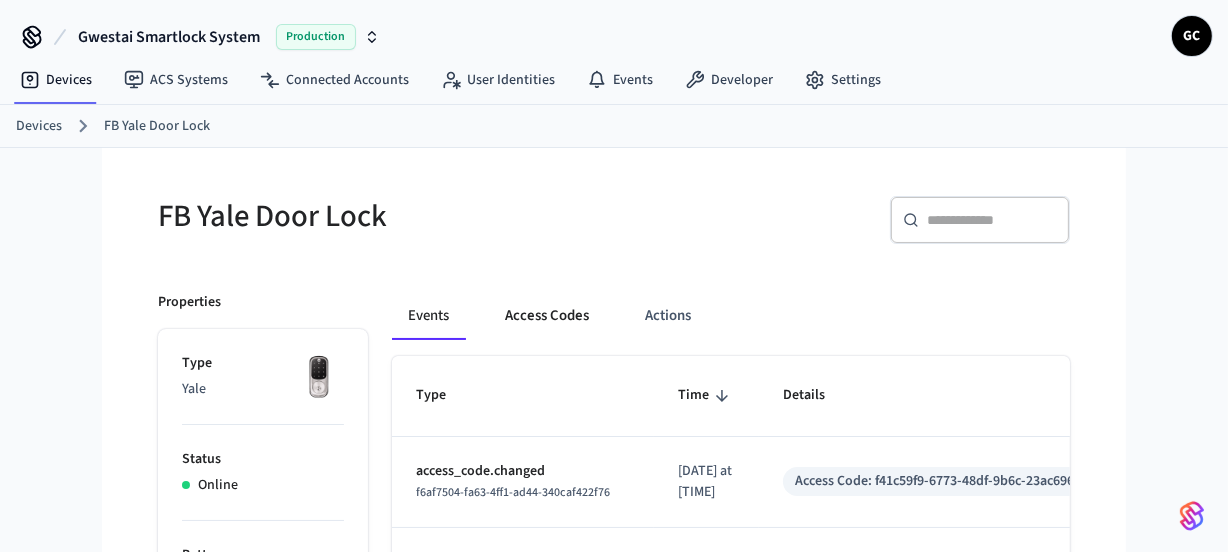 click on "Access Codes" at bounding box center (547, 316) 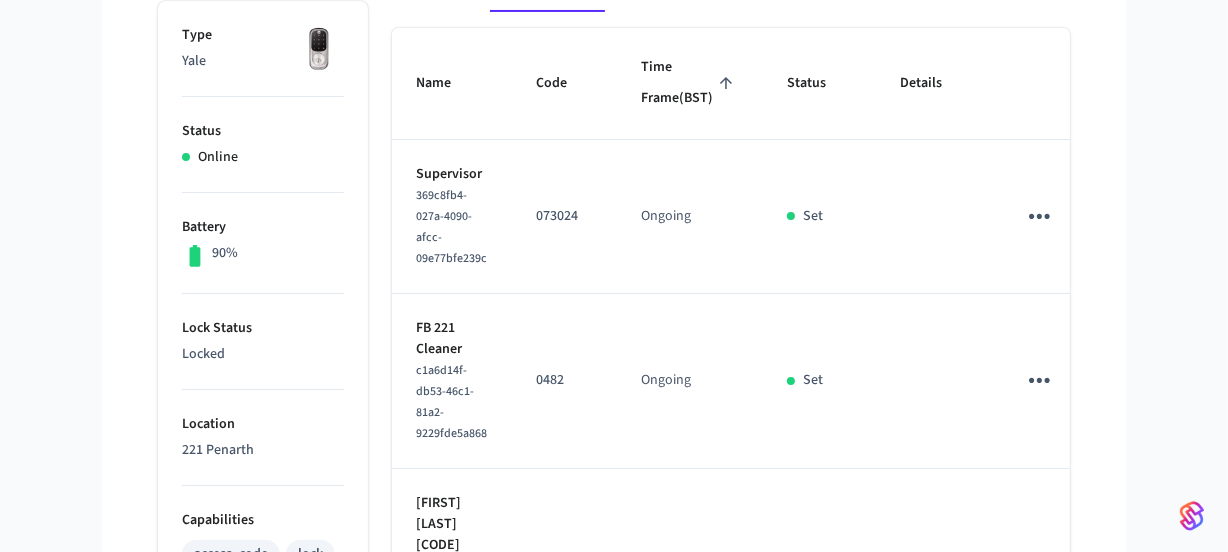 scroll, scrollTop: 0, scrollLeft: 0, axis: both 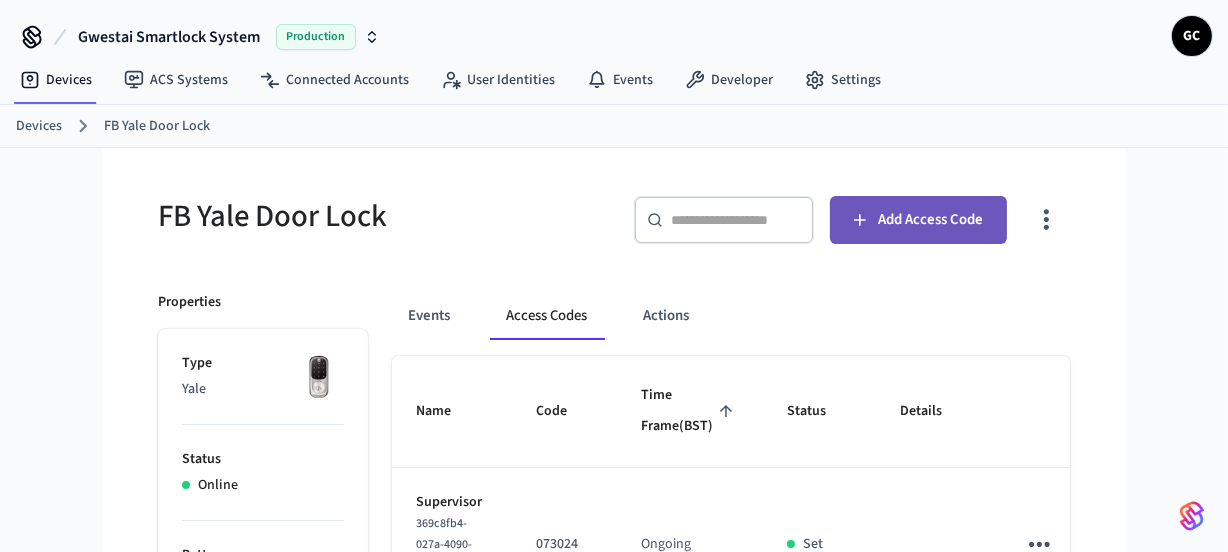 click on "Add Access Code" at bounding box center [930, 220] 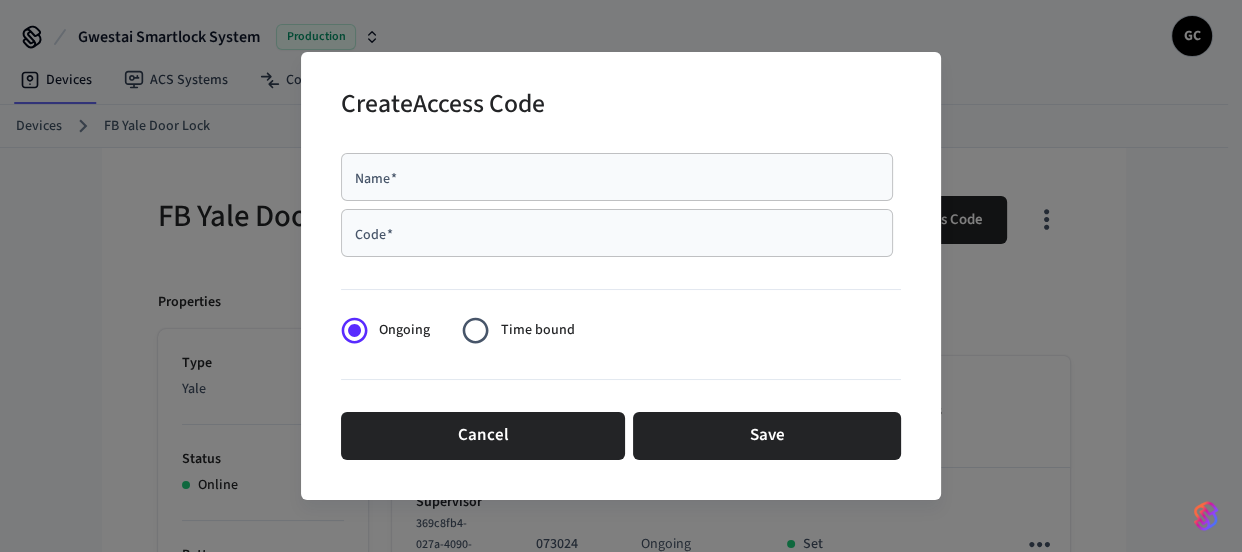 click on "Name   *" at bounding box center [617, 177] 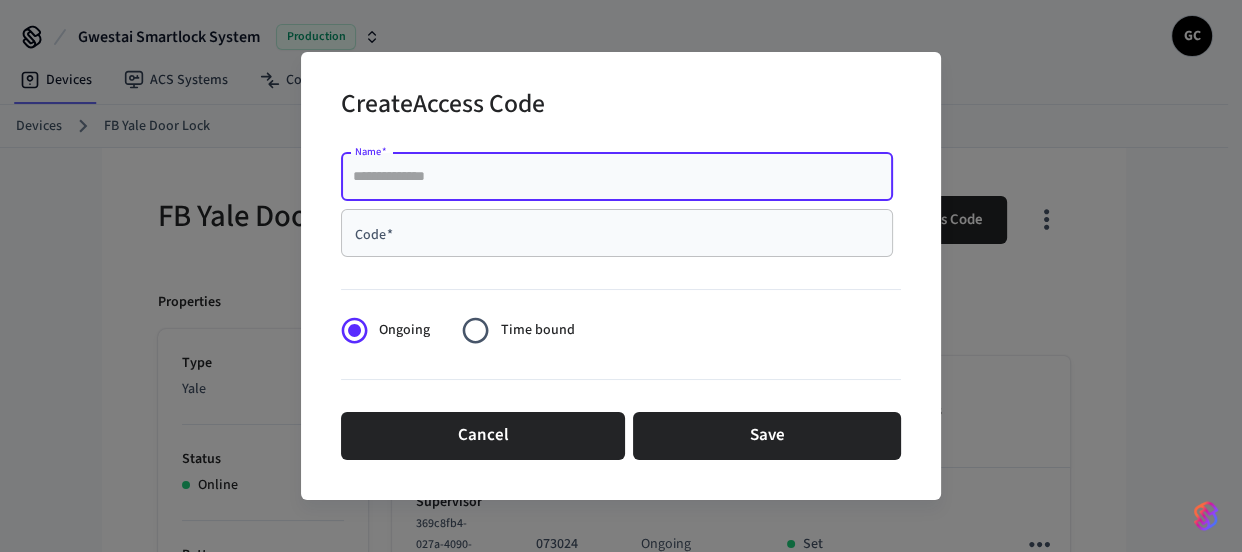 paste on "**********" 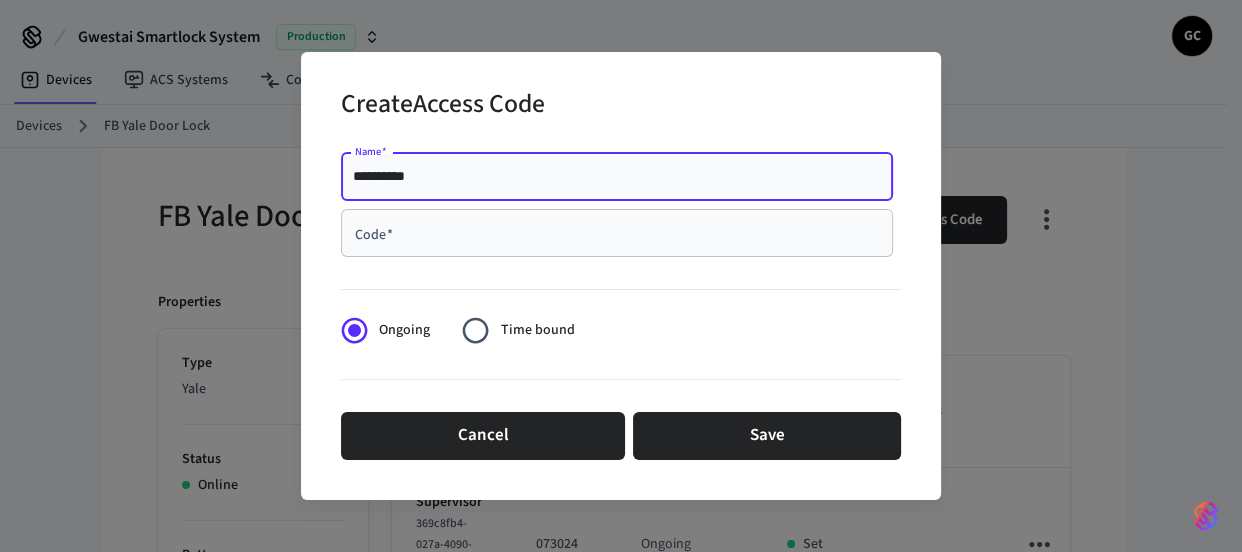type on "**********" 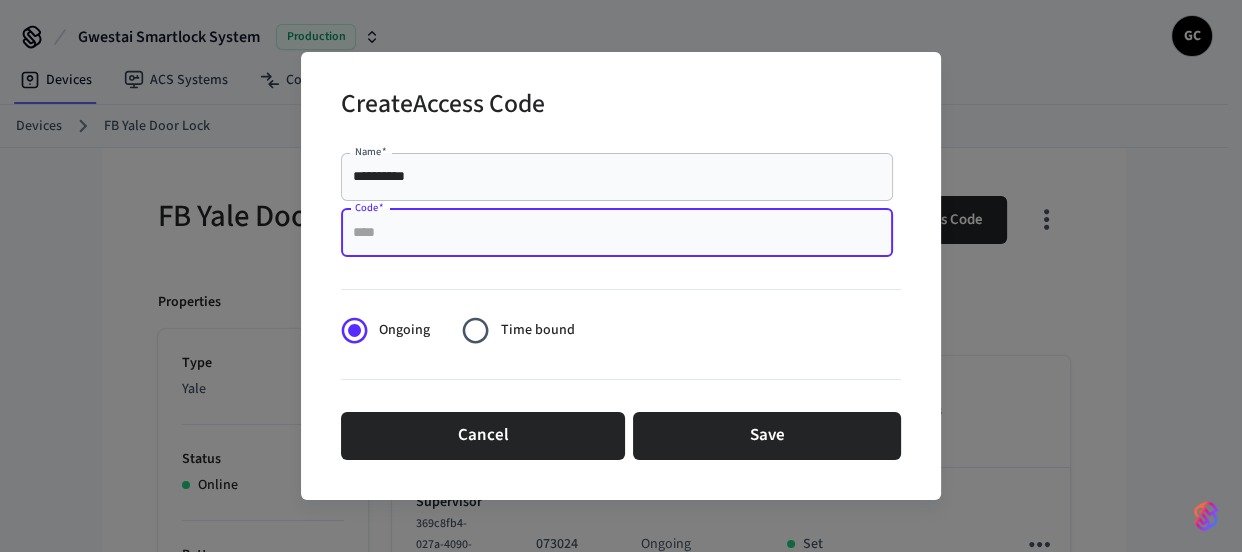 click on "Code   *" at bounding box center [617, 233] 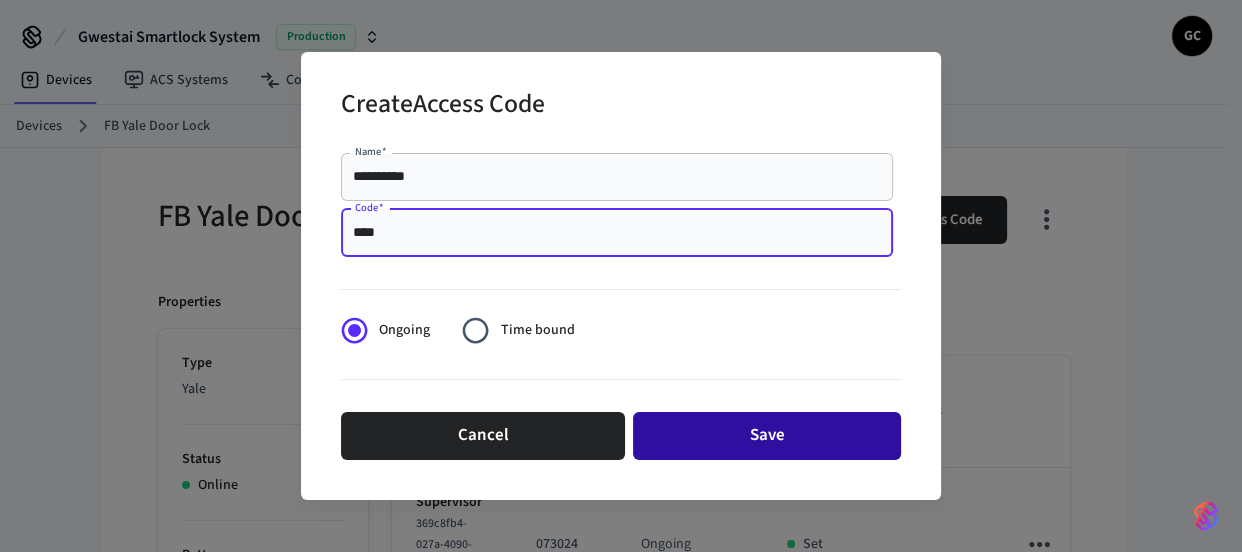 type on "****" 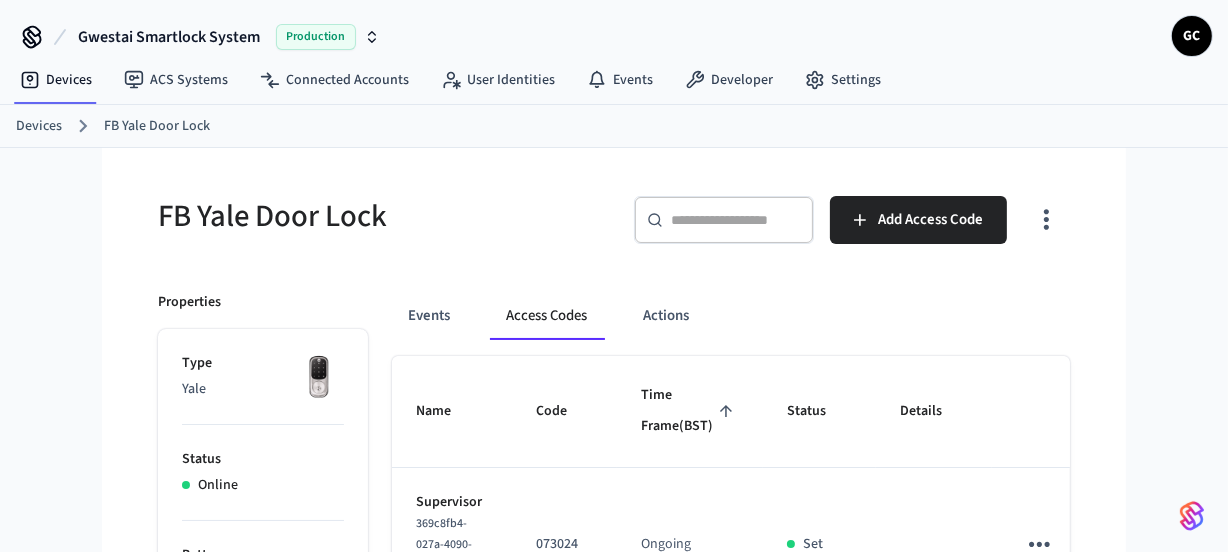 click on "Devices FB Yale Door Lock" at bounding box center (614, 126) 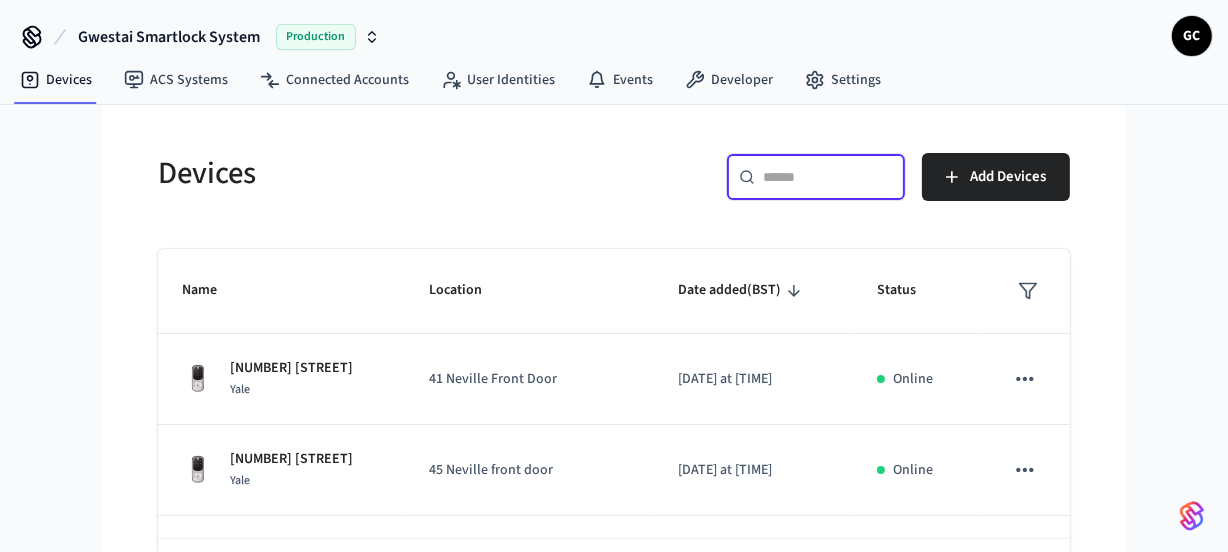 click at bounding box center [828, 177] 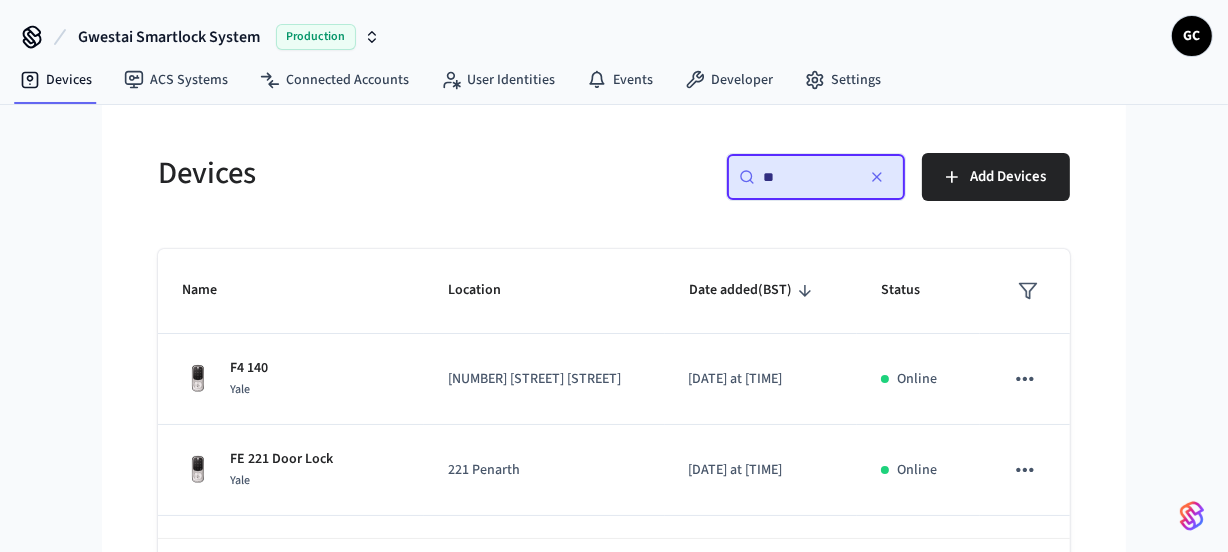 type on "*" 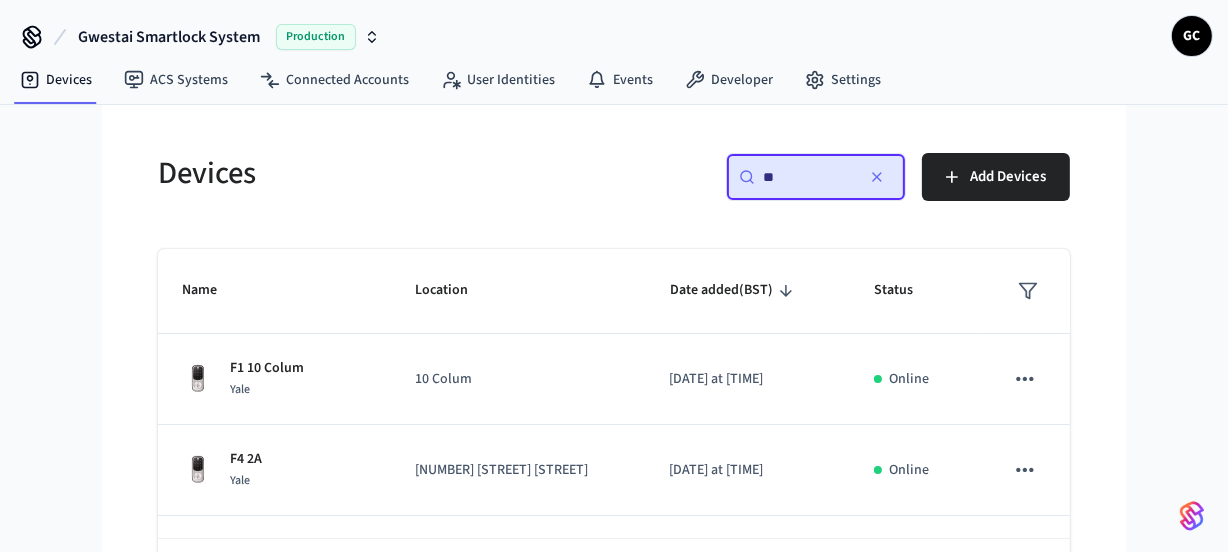 type on "**" 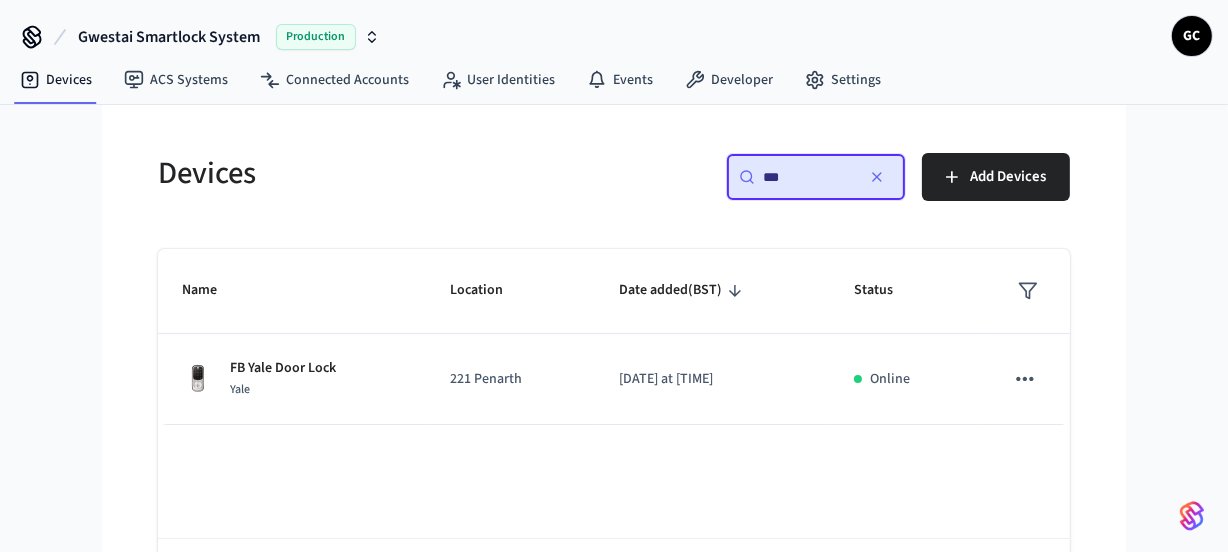 drag, startPoint x: 802, startPoint y: 179, endPoint x: 698, endPoint y: 170, distance: 104.388695 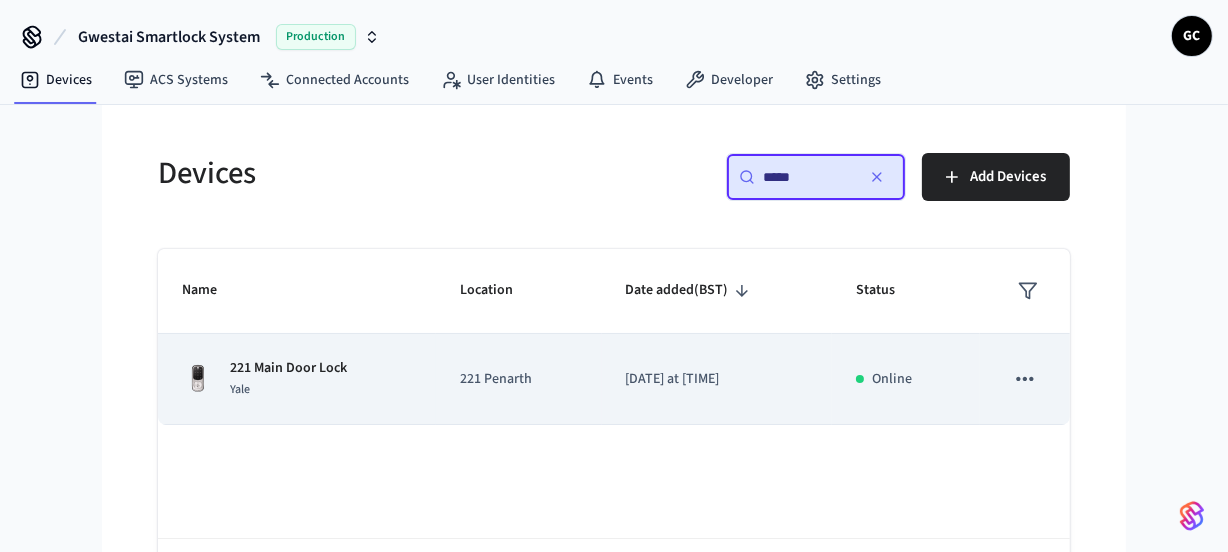 type on "*****" 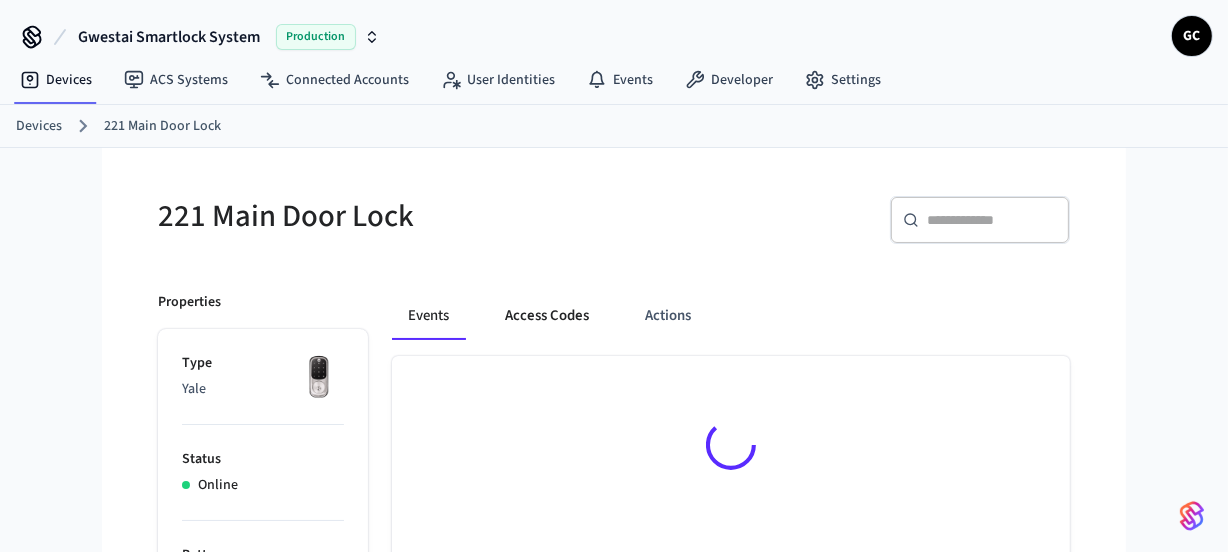 click on "Access Codes" at bounding box center (547, 316) 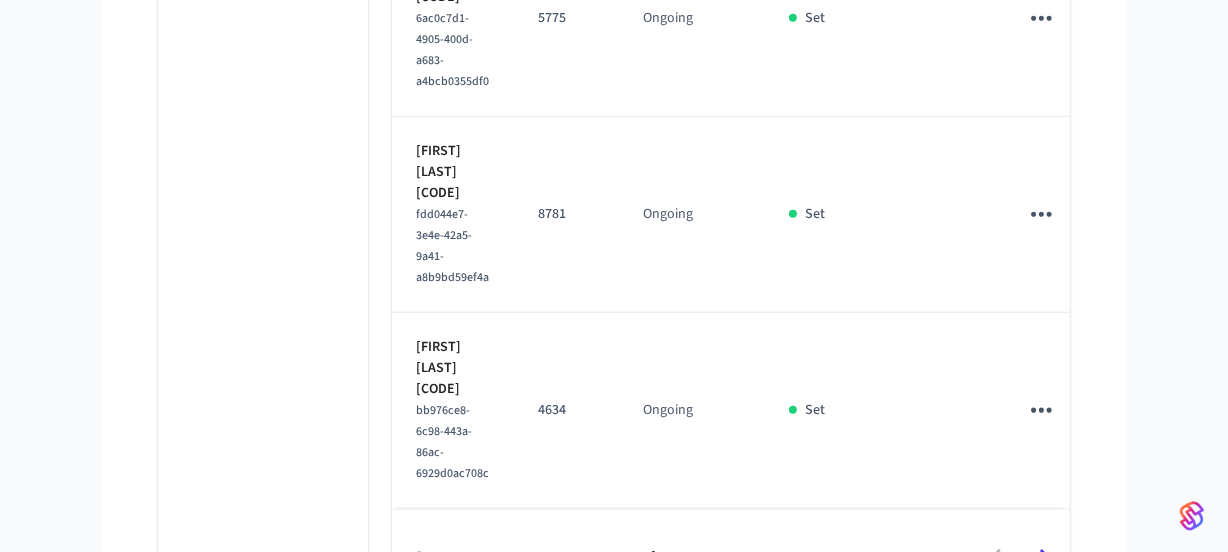 scroll, scrollTop: 1828, scrollLeft: 0, axis: vertical 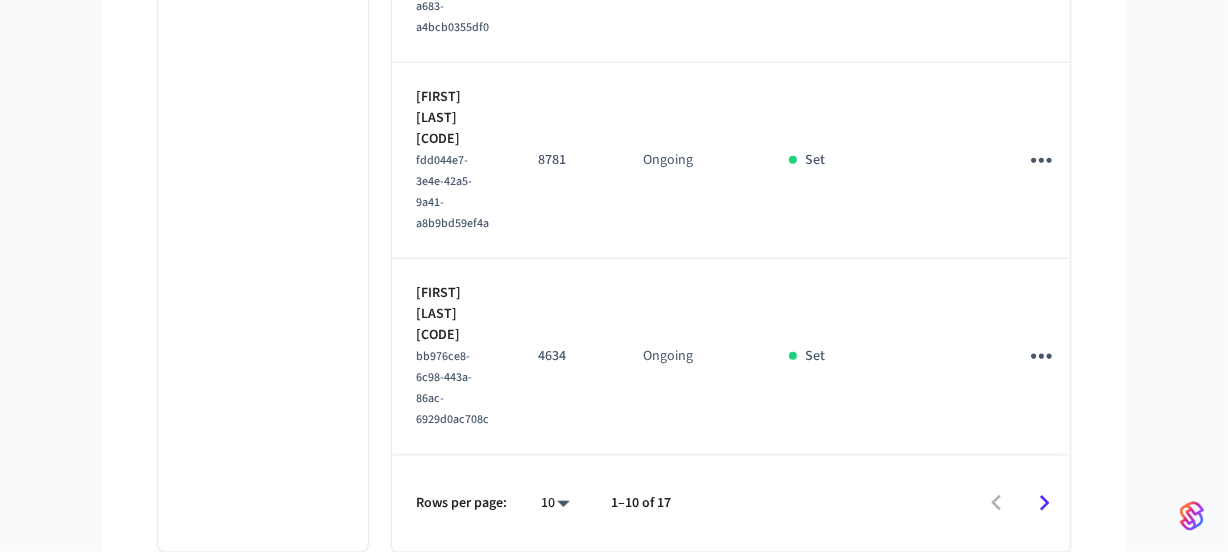 click 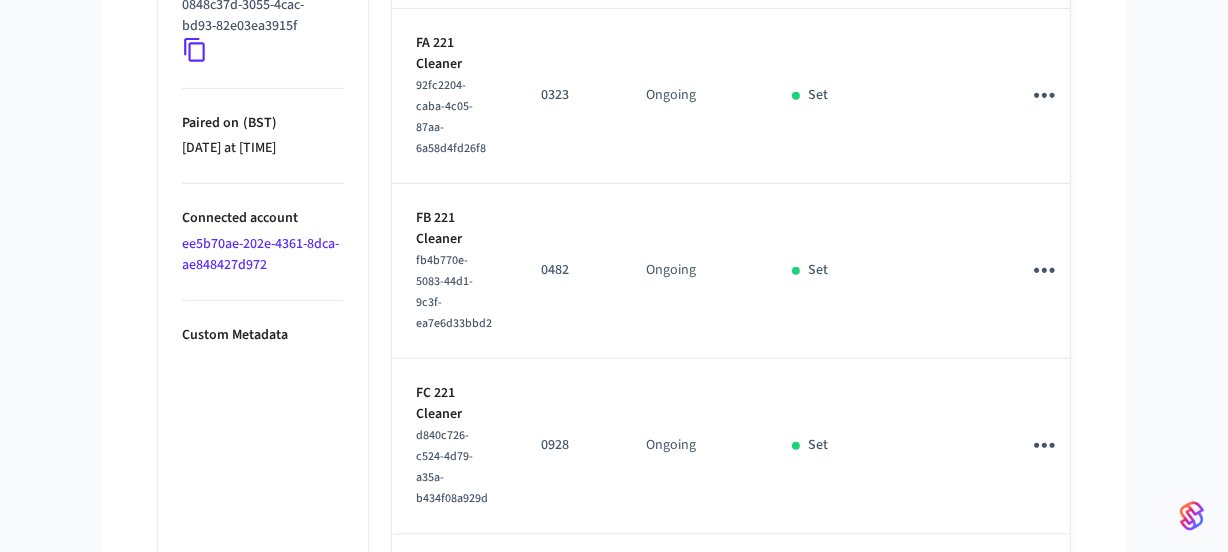 scroll, scrollTop: 1177, scrollLeft: 0, axis: vertical 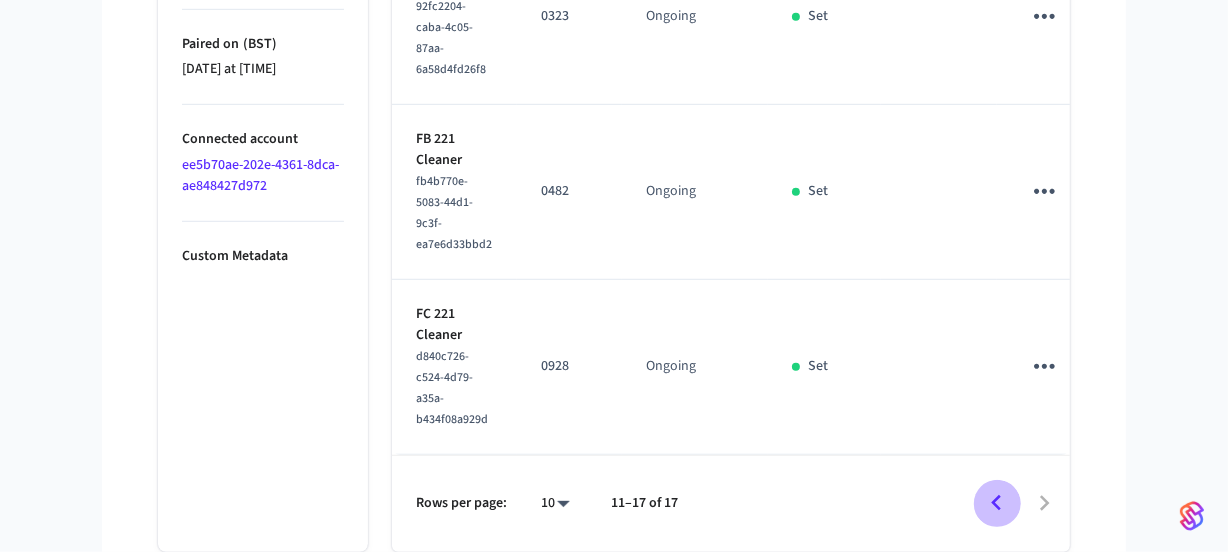 click 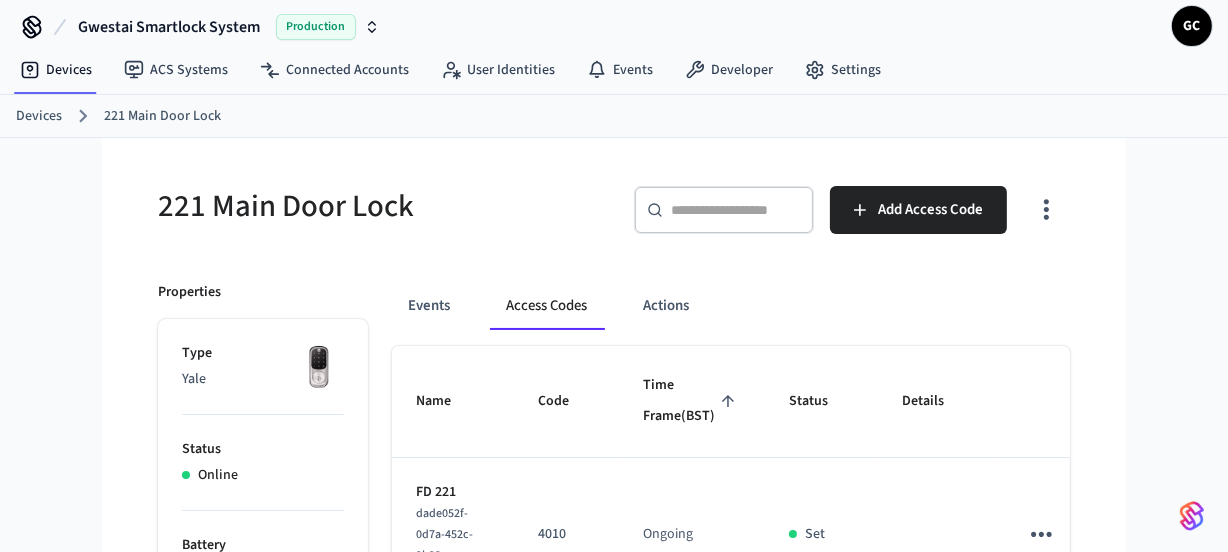 scroll, scrollTop: 0, scrollLeft: 0, axis: both 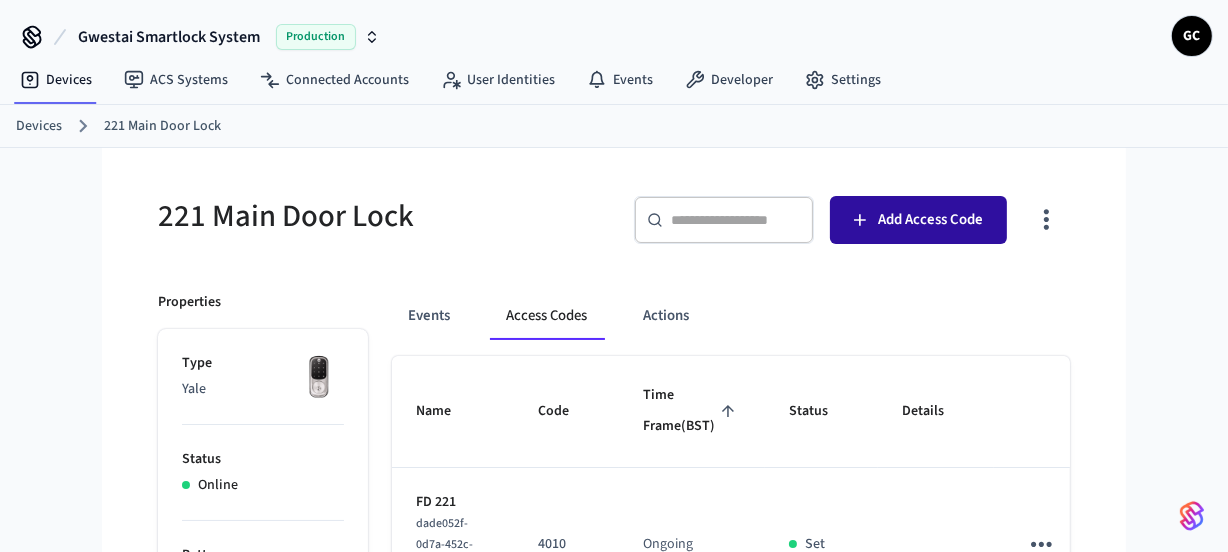click on "Add Access Code" at bounding box center (930, 220) 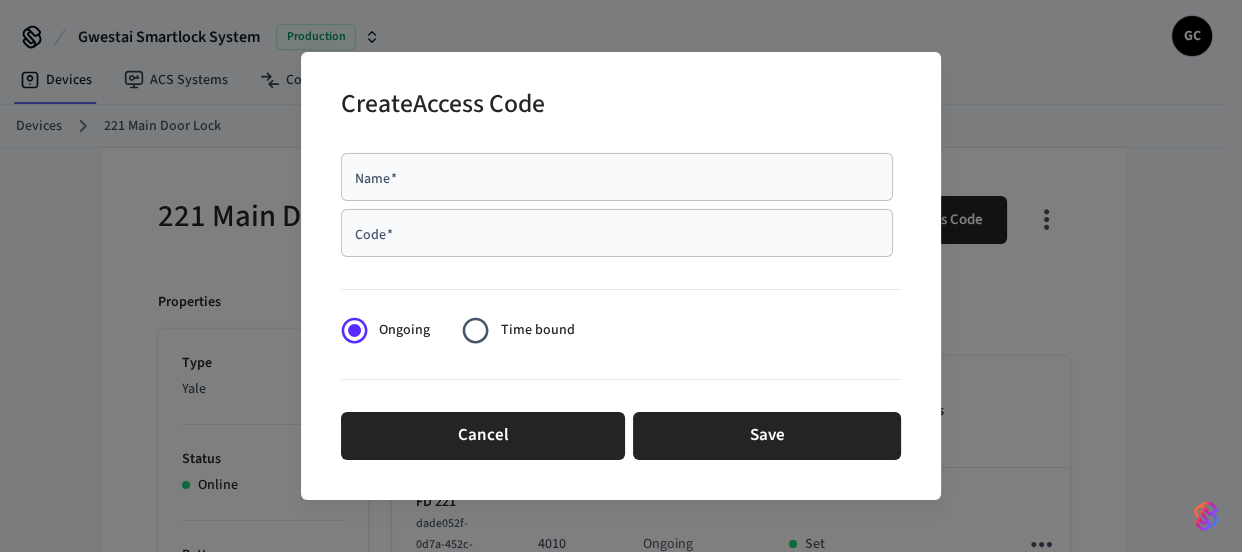 click on "Name   *" at bounding box center [617, 177] 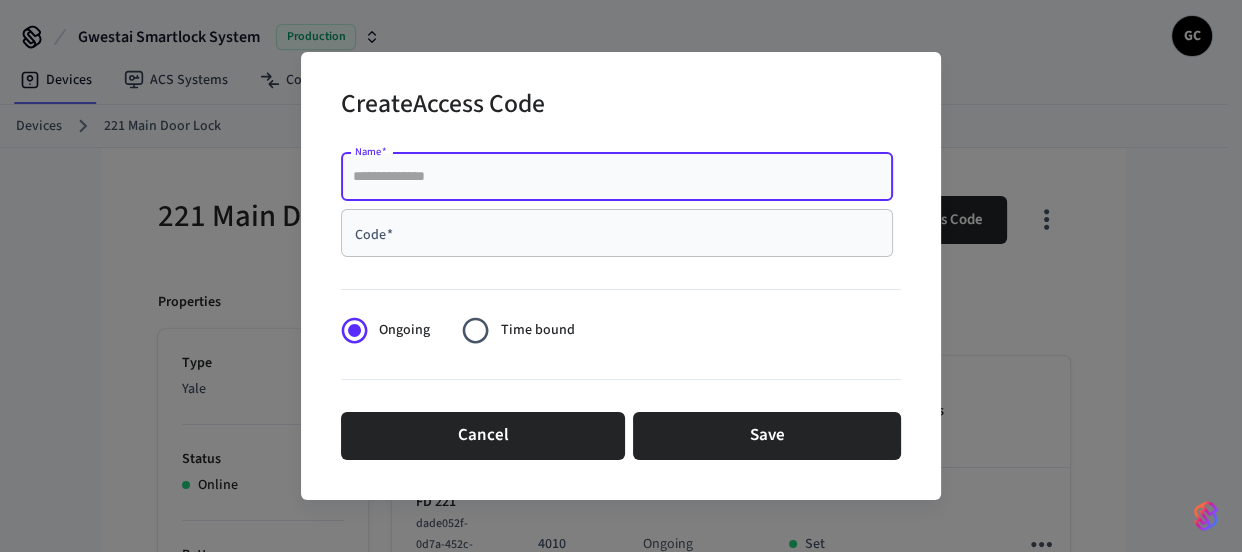 paste on "**********" 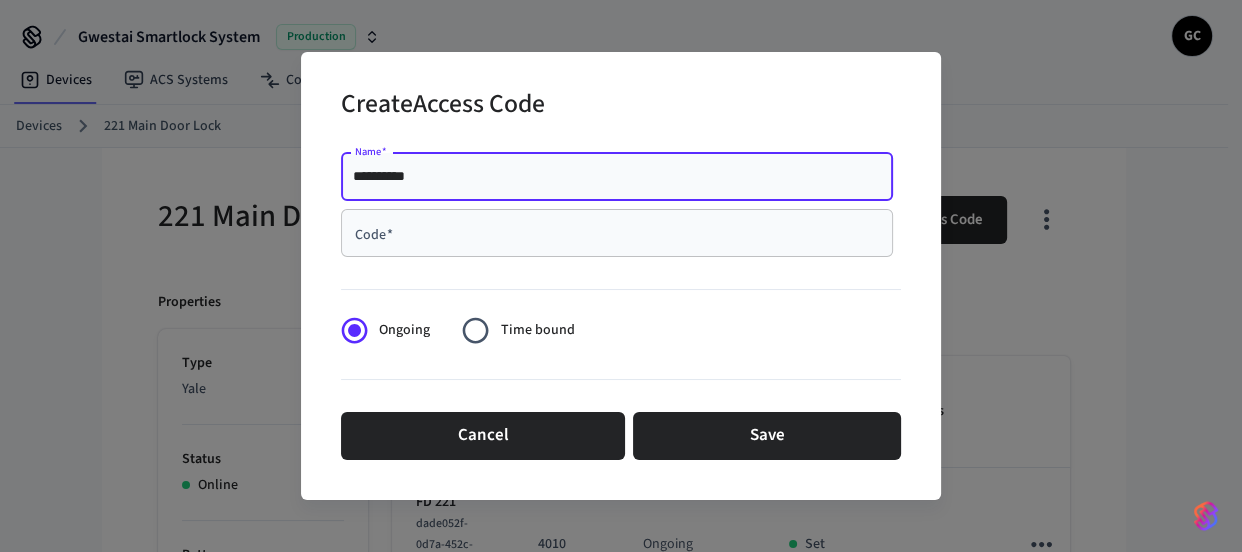type on "**********" 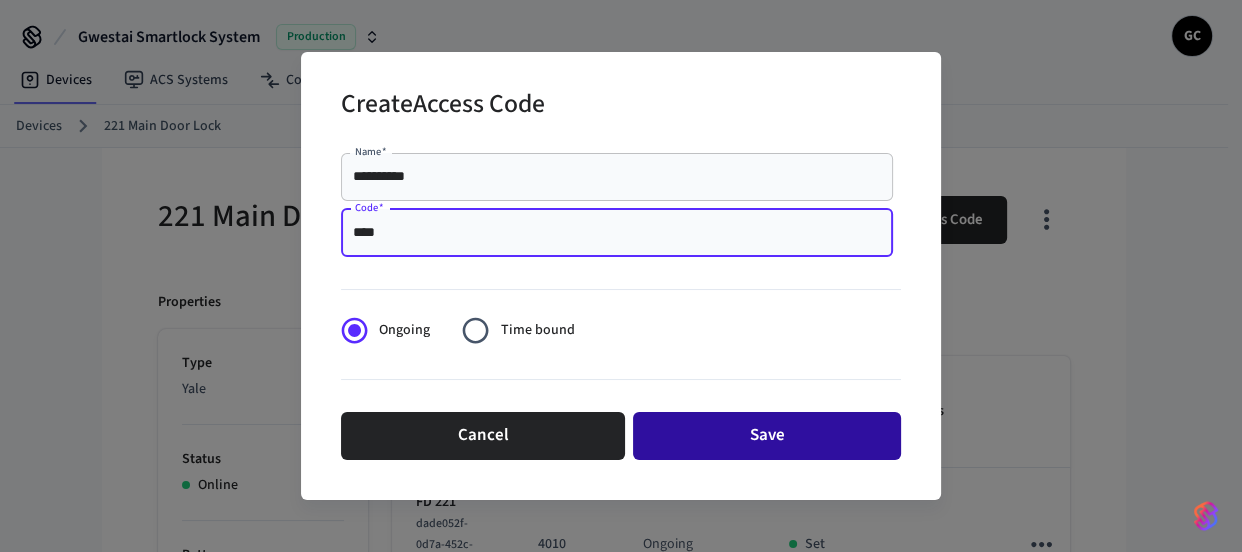 type on "****" 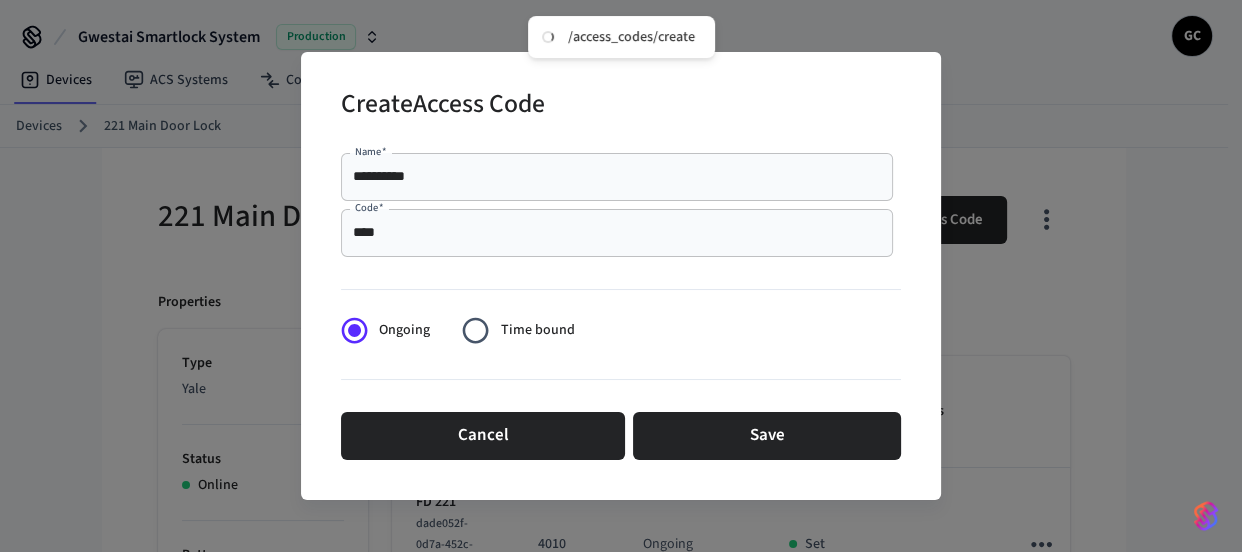 drag, startPoint x: 720, startPoint y: 435, endPoint x: 469, endPoint y: 190, distance: 350.7506 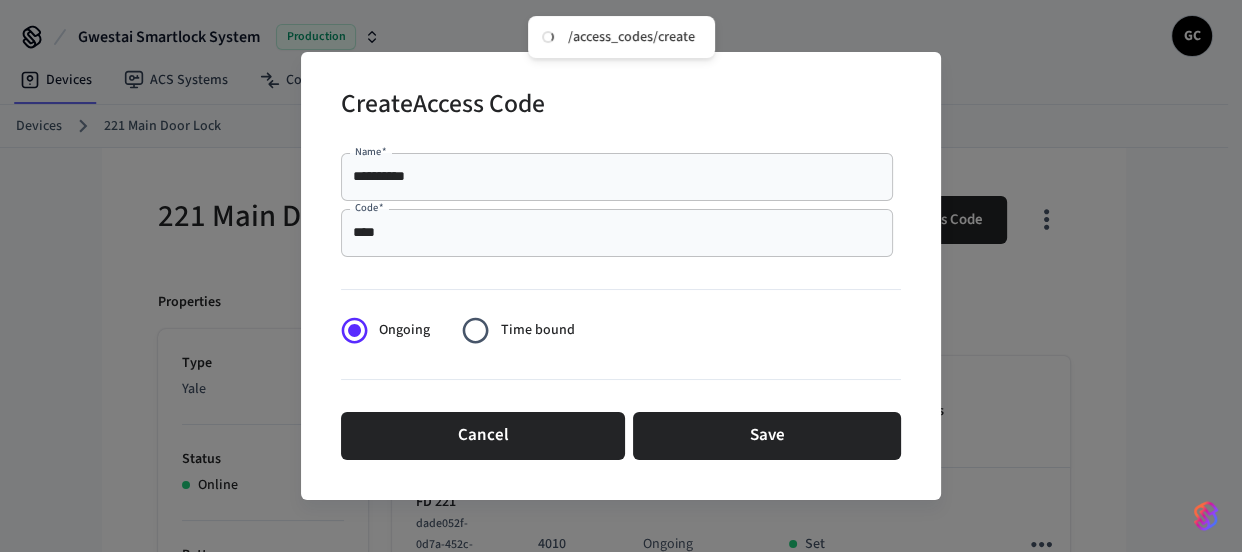 click on "**********" at bounding box center [617, 177] 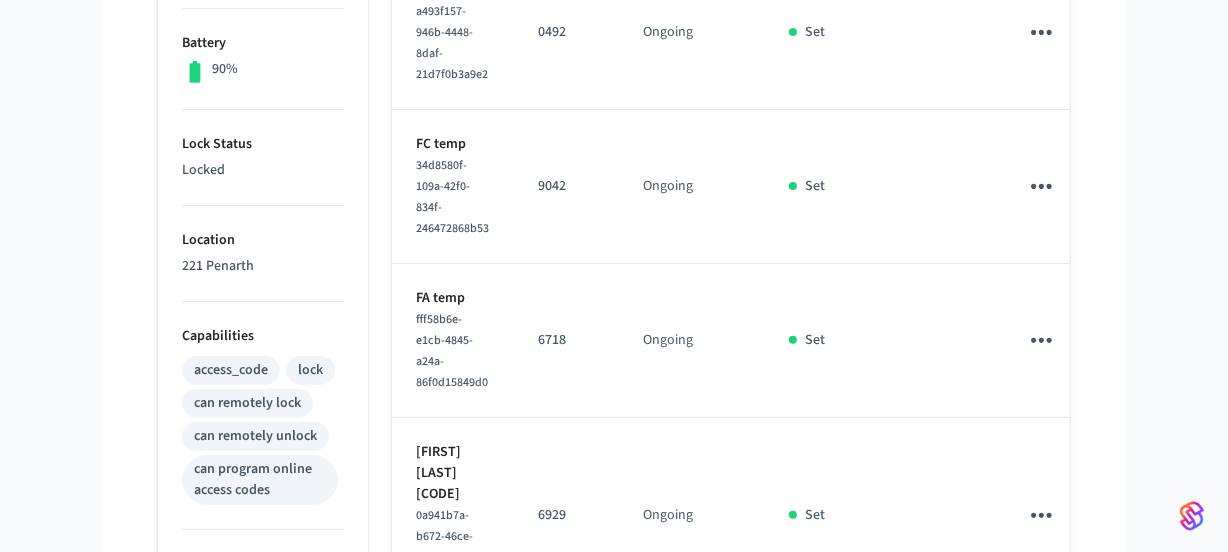scroll, scrollTop: 785, scrollLeft: 0, axis: vertical 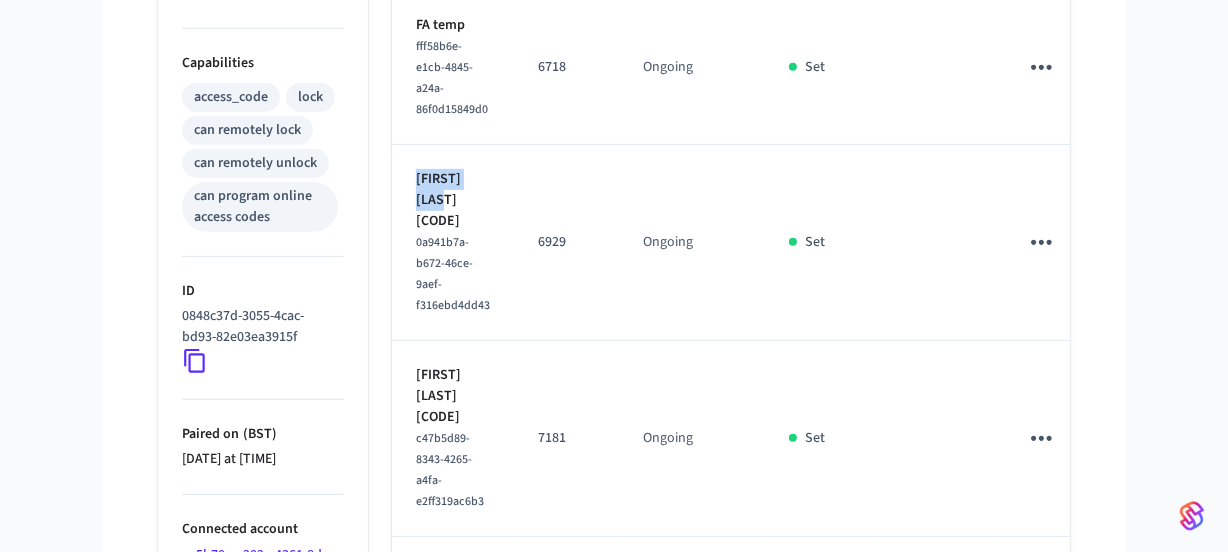 drag, startPoint x: 449, startPoint y: 212, endPoint x: 412, endPoint y: 193, distance: 41.59327 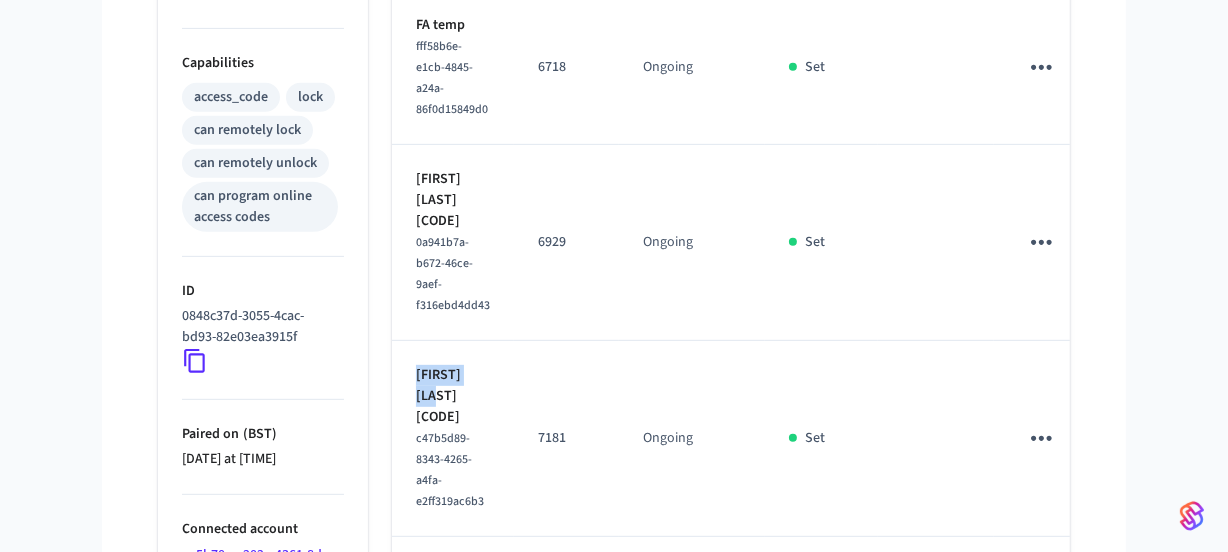 drag, startPoint x: 470, startPoint y: 403, endPoint x: 407, endPoint y: 391, distance: 64.132675 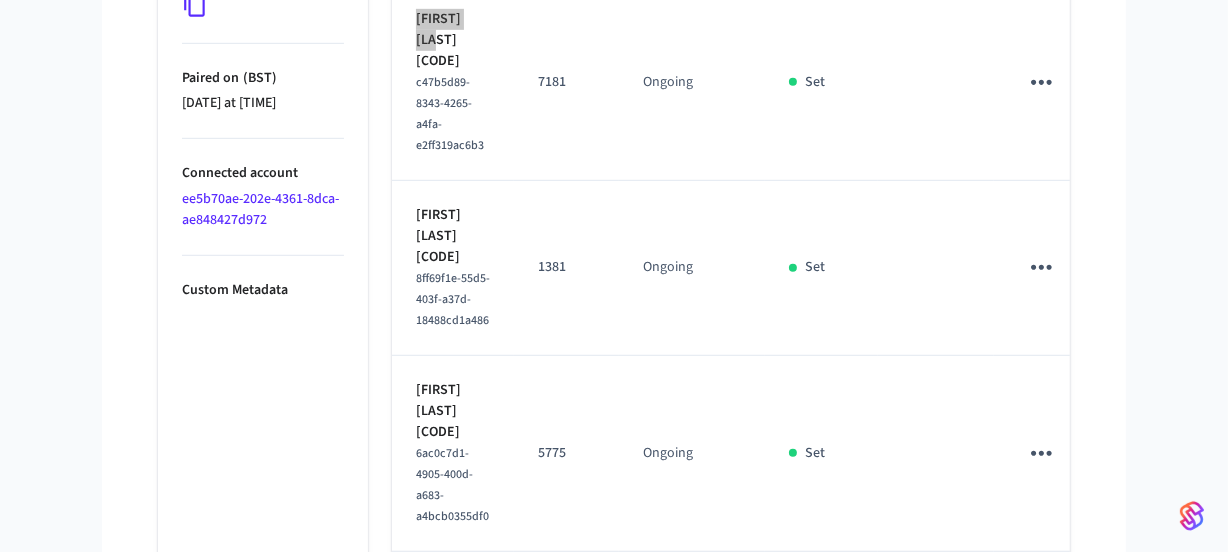 scroll, scrollTop: 1149, scrollLeft: 0, axis: vertical 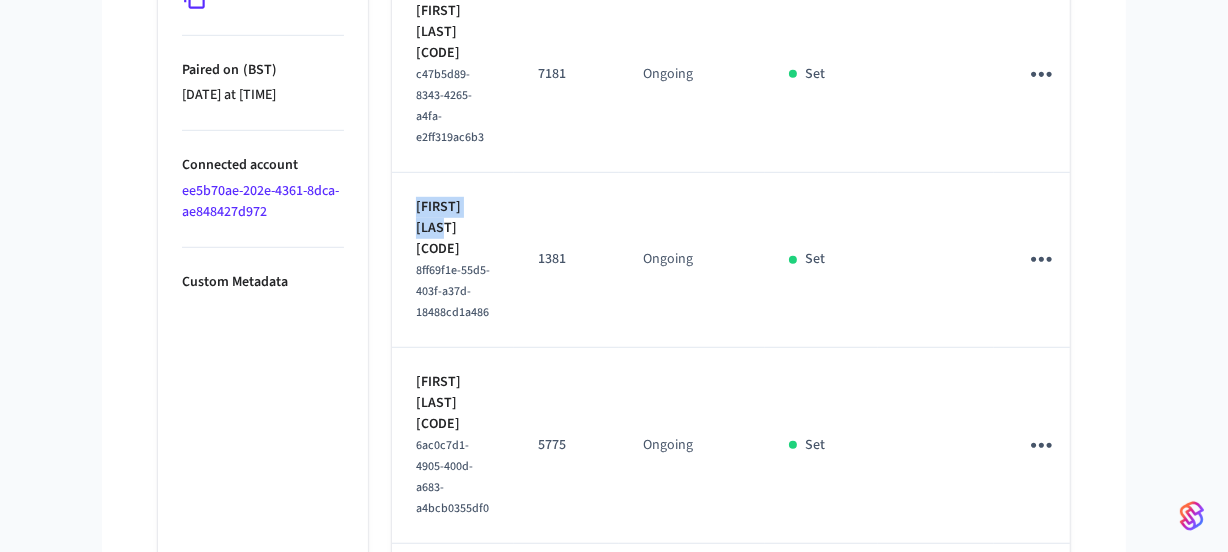 drag, startPoint x: 453, startPoint y: 242, endPoint x: 410, endPoint y: 221, distance: 47.853943 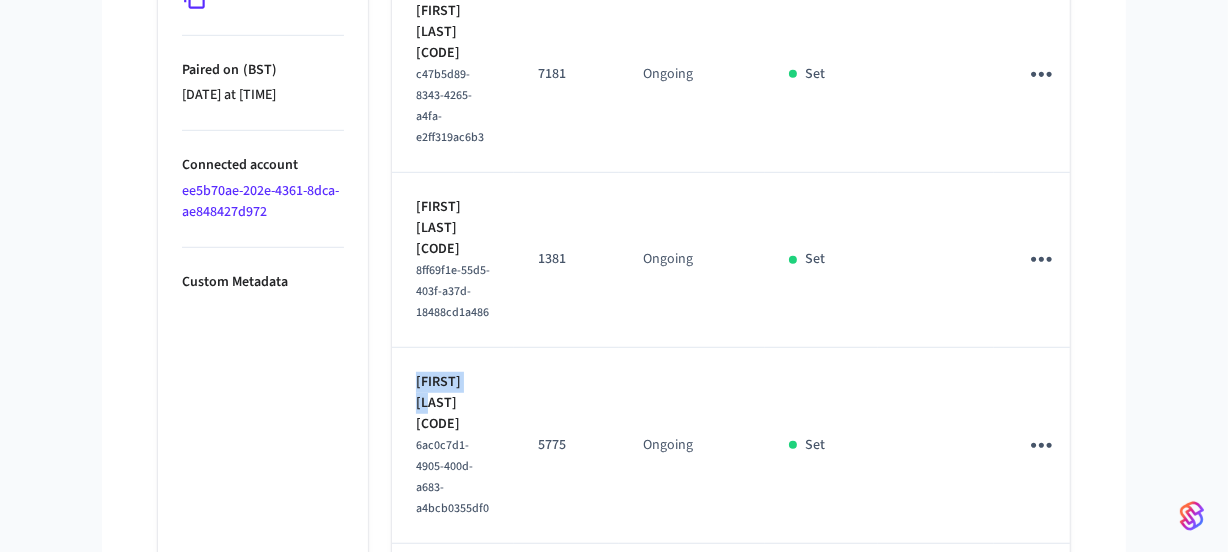 drag, startPoint x: 481, startPoint y: 388, endPoint x: 418, endPoint y: 388, distance: 63 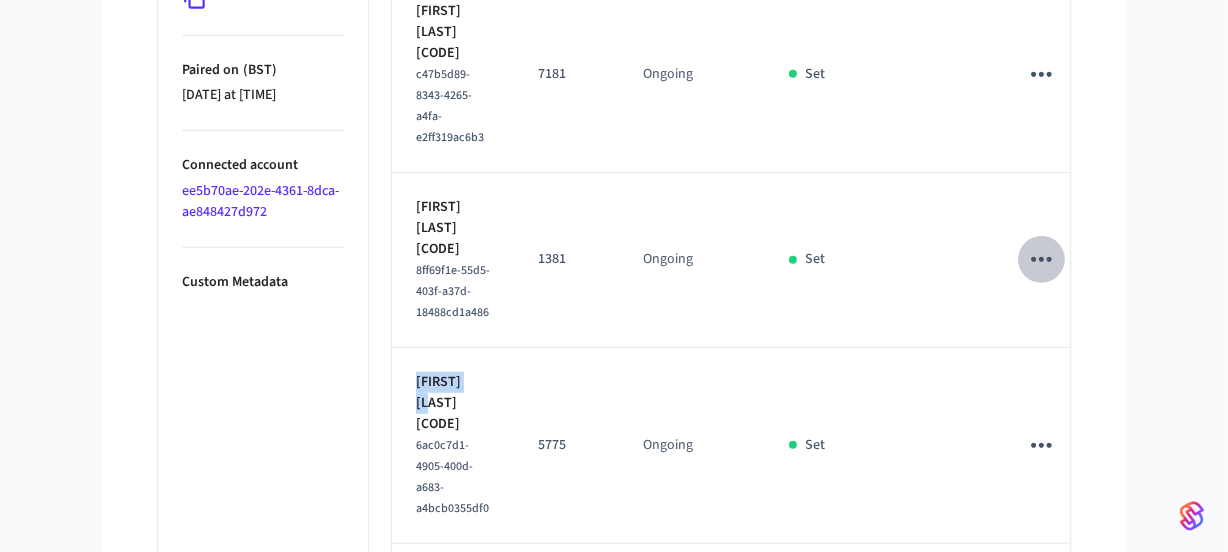 click 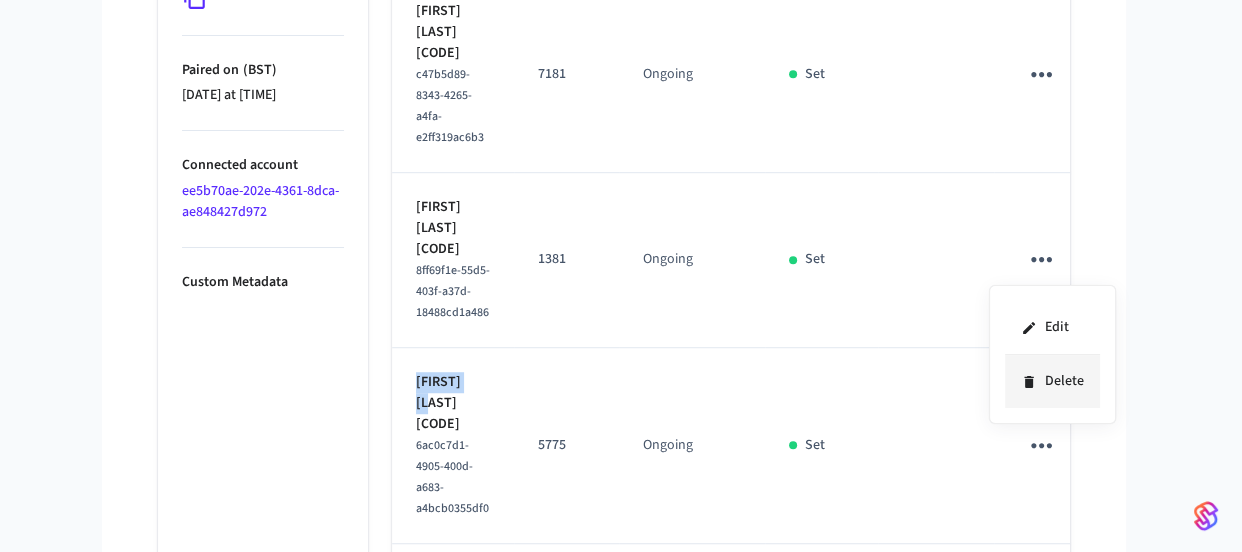click on "Delete" at bounding box center [1052, 381] 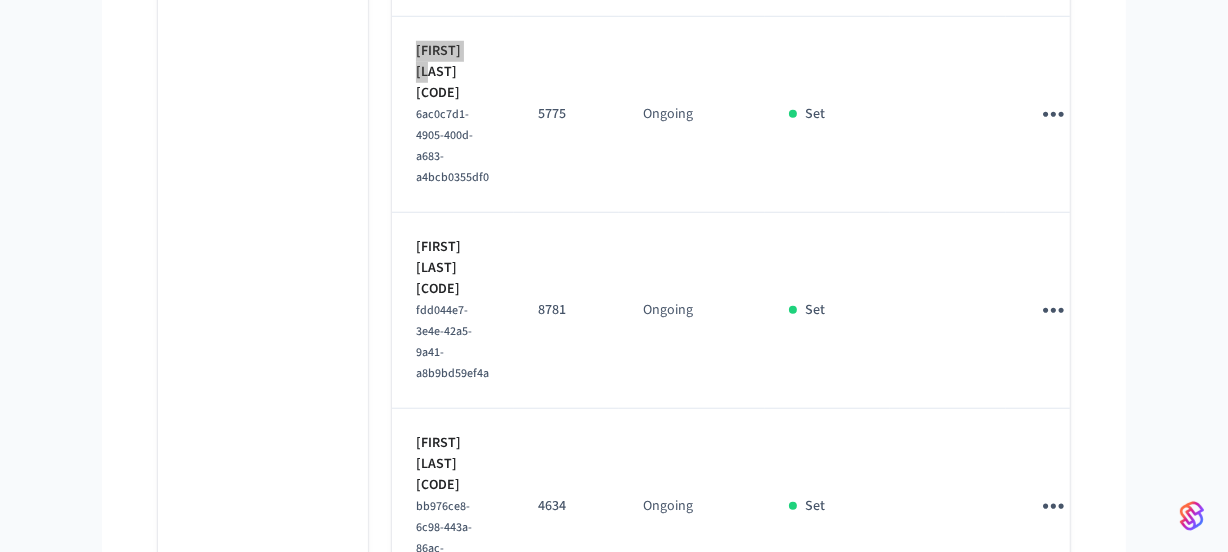 scroll, scrollTop: 1512, scrollLeft: 0, axis: vertical 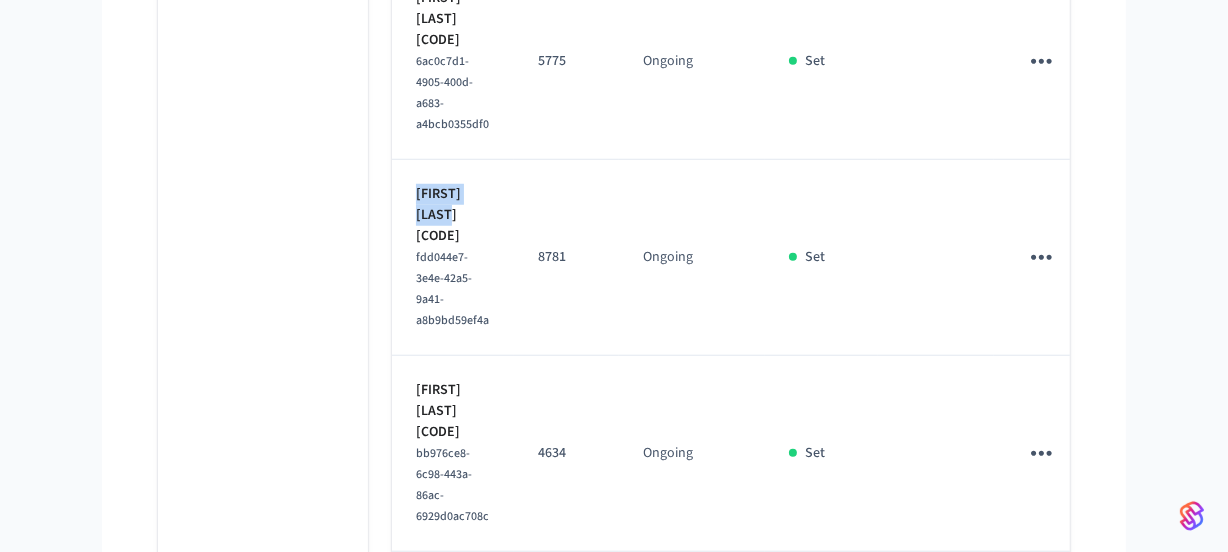 drag, startPoint x: 469, startPoint y: 224, endPoint x: 407, endPoint y: 187, distance: 72.20111 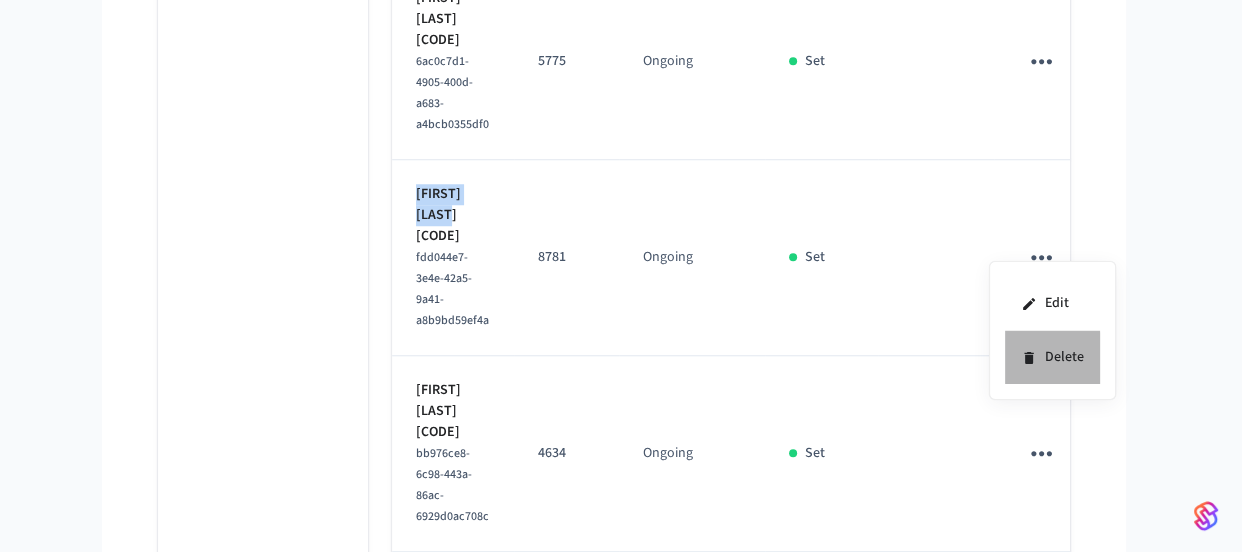 click on "Delete" at bounding box center [1052, 357] 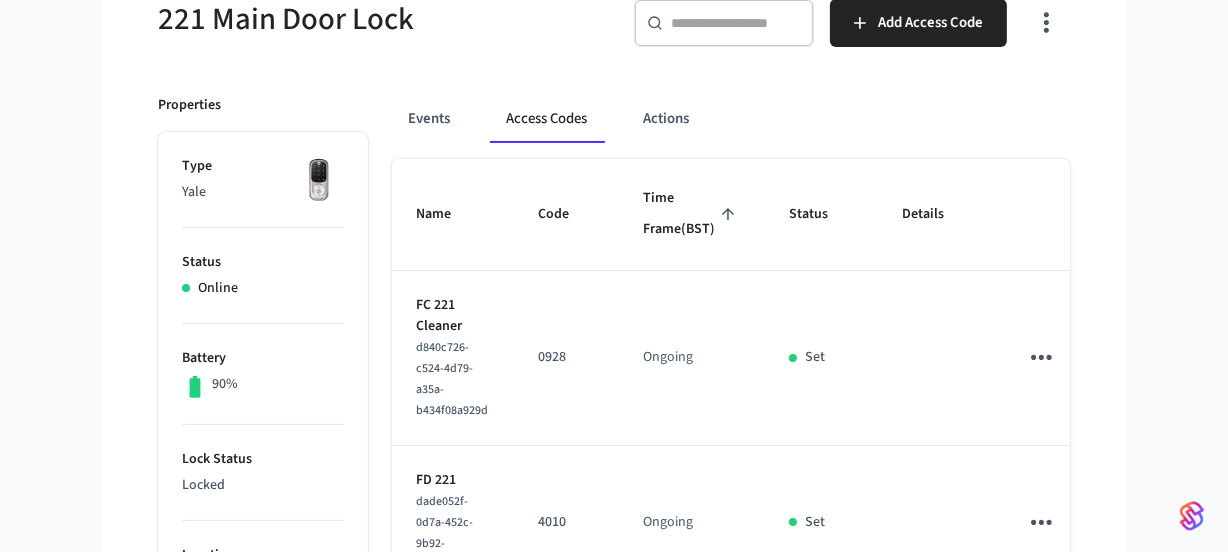scroll, scrollTop: 0, scrollLeft: 0, axis: both 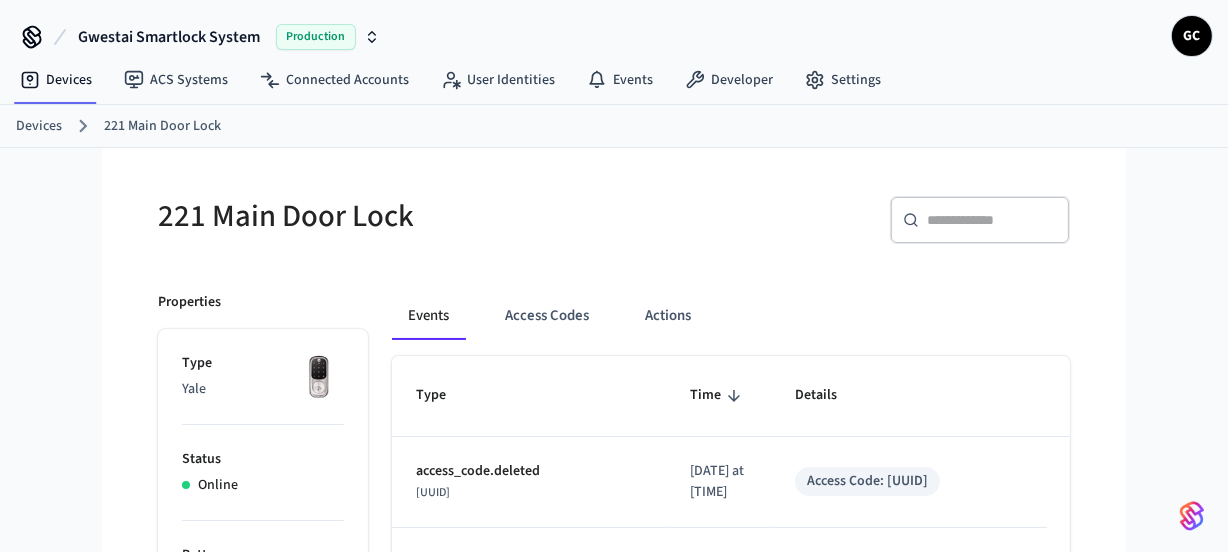 click on "Devices" at bounding box center [39, 126] 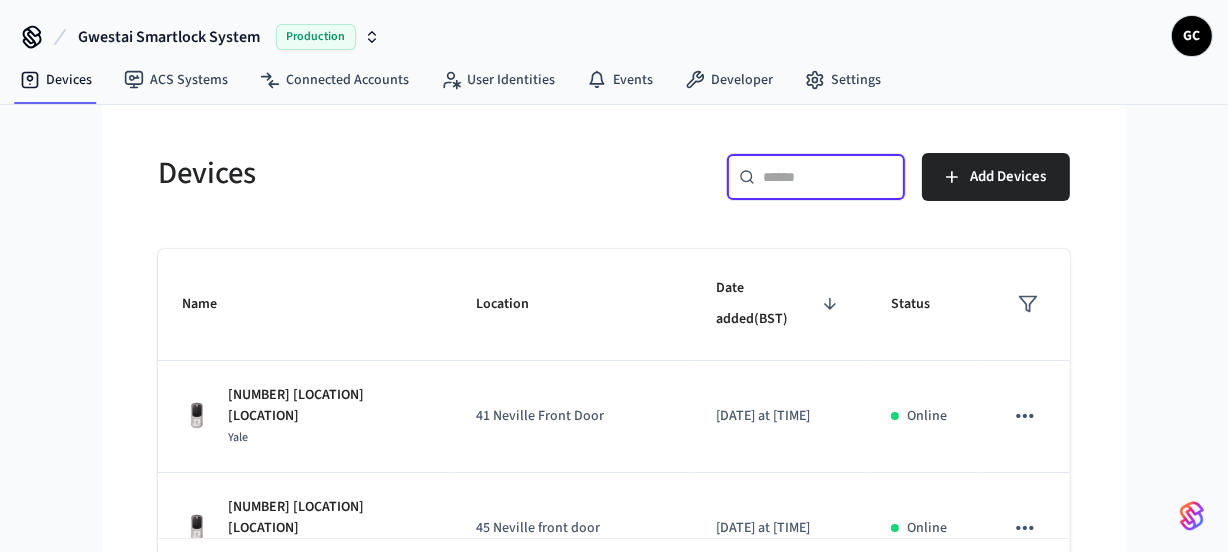 click at bounding box center (828, 177) 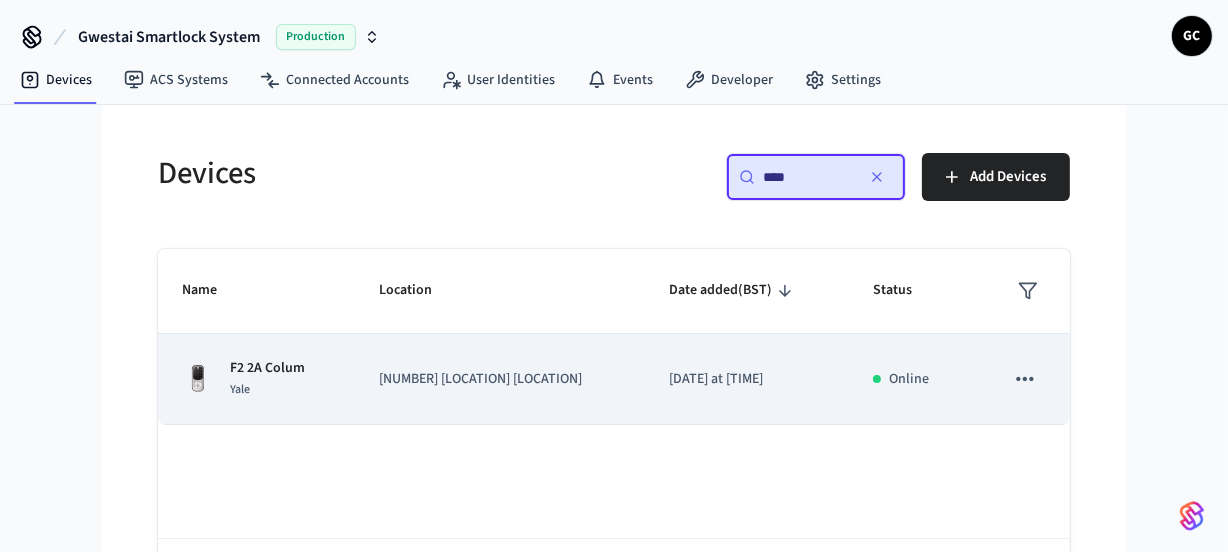 type on "****" 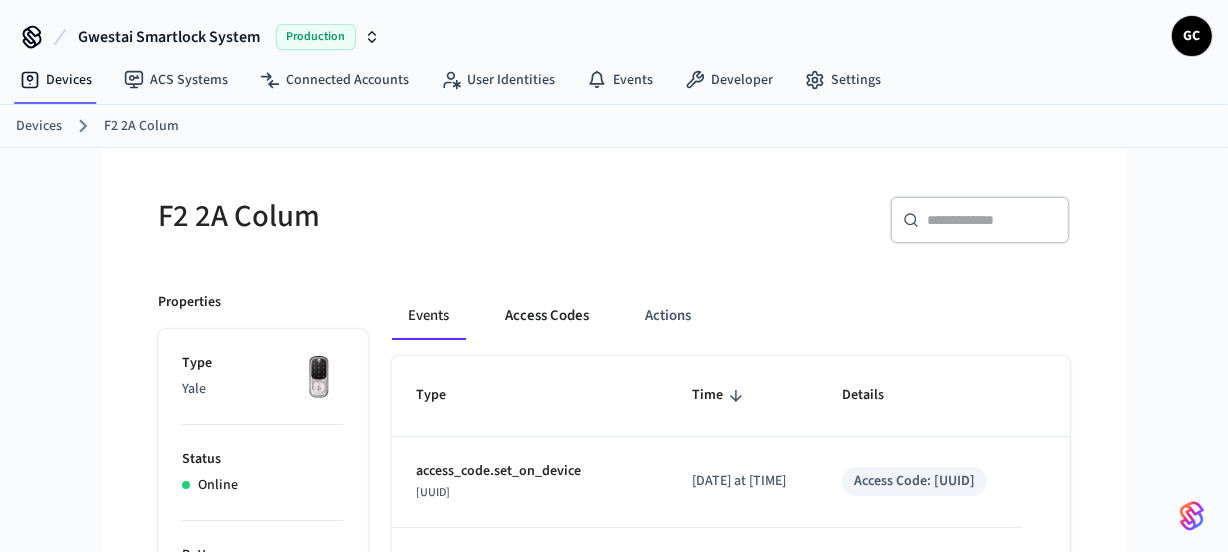click on "Access Codes" at bounding box center (547, 316) 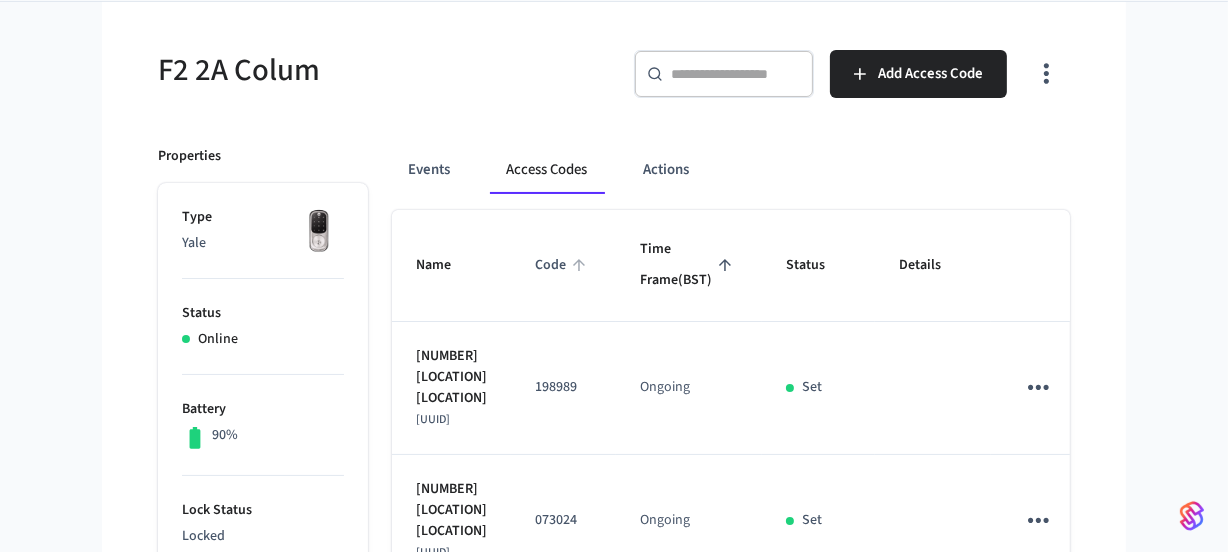 scroll, scrollTop: 0, scrollLeft: 0, axis: both 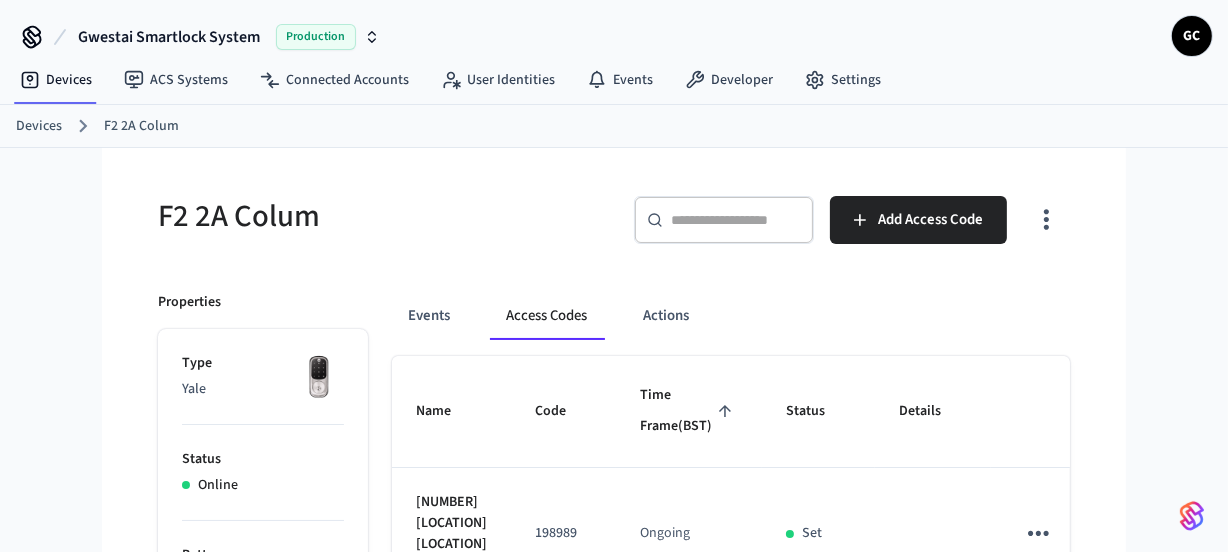click on "Devices" at bounding box center (39, 126) 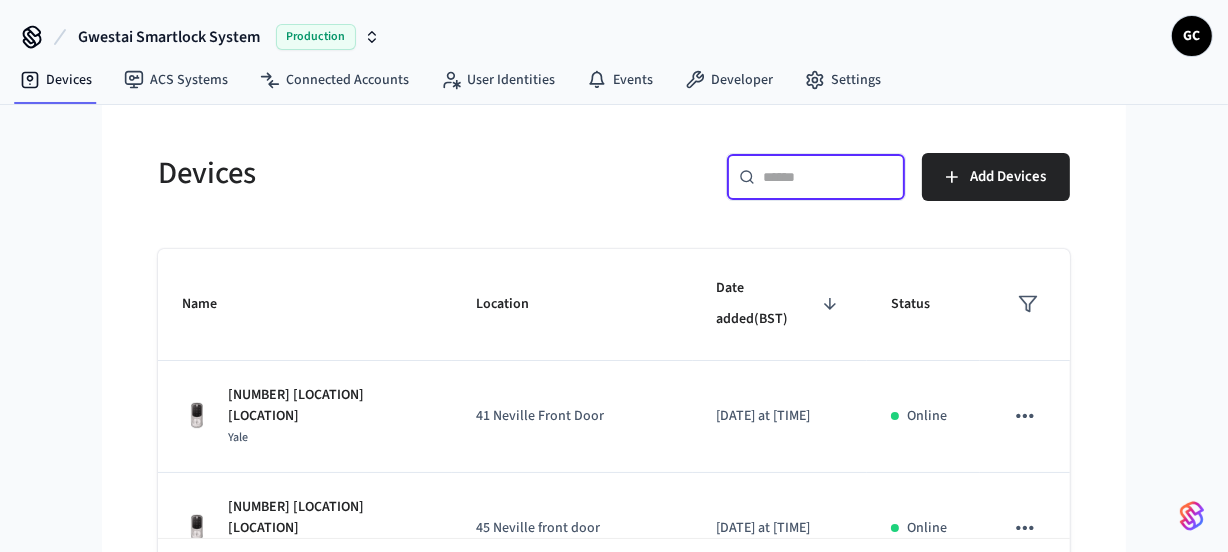 click at bounding box center [828, 177] 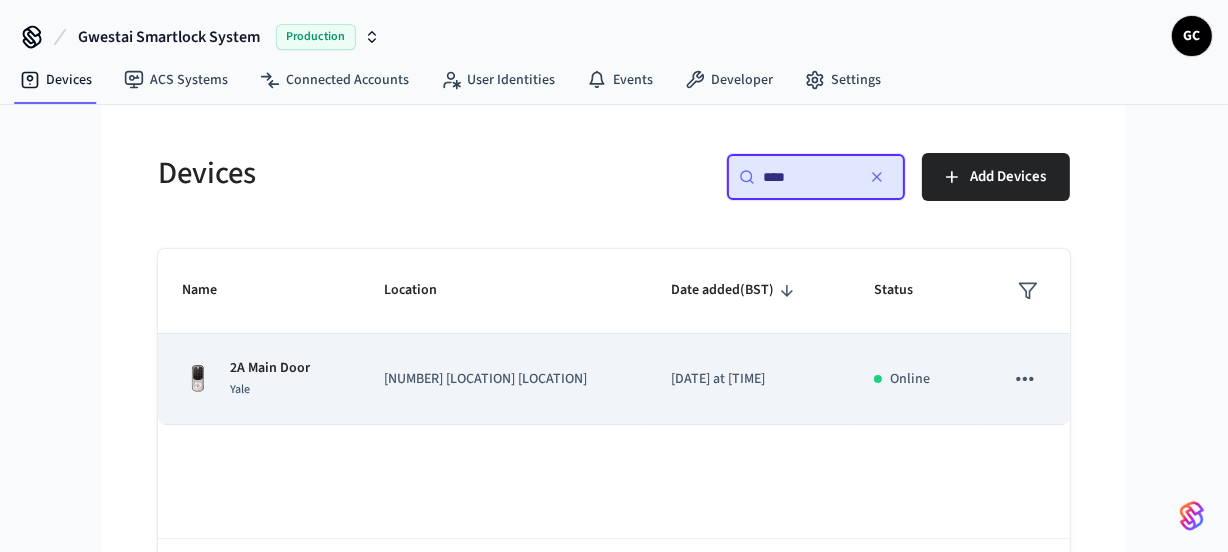 type on "****" 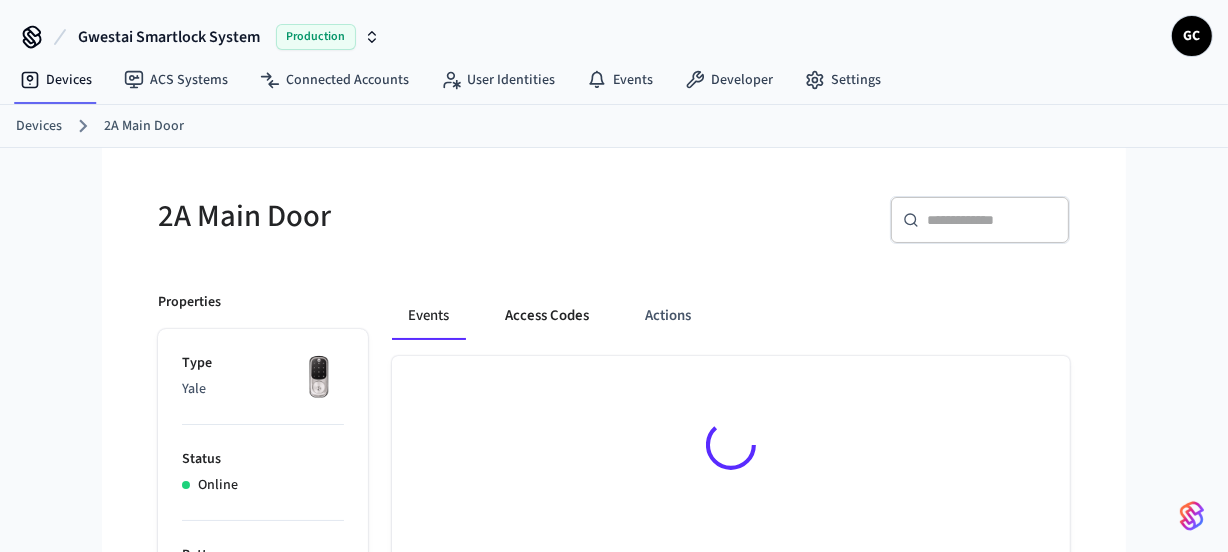 click on "Access Codes" at bounding box center [547, 316] 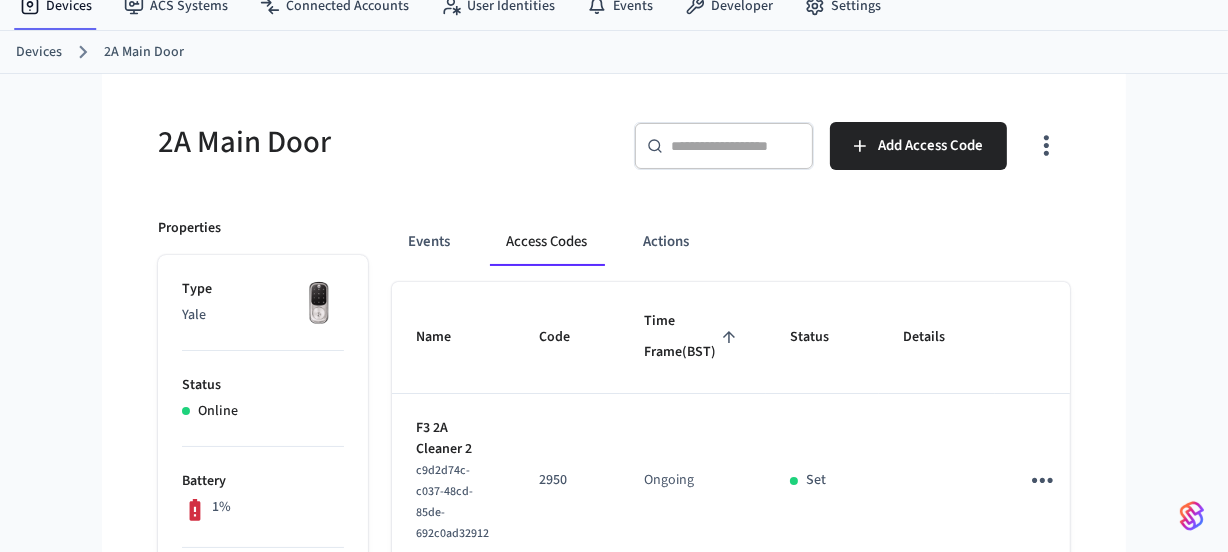 scroll, scrollTop: 0, scrollLeft: 0, axis: both 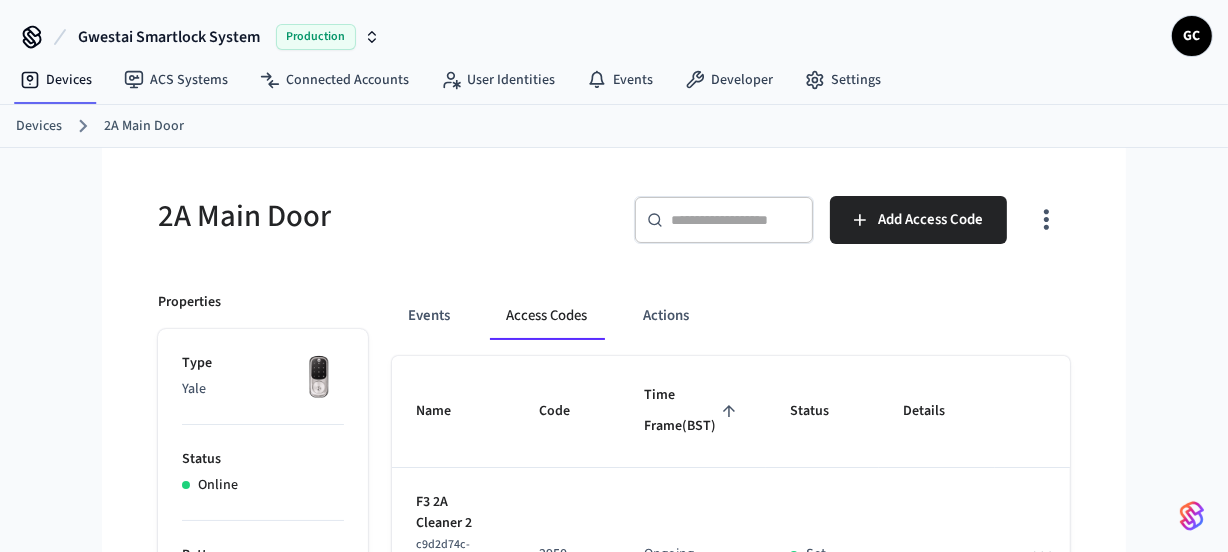 click on "Devices" at bounding box center [39, 126] 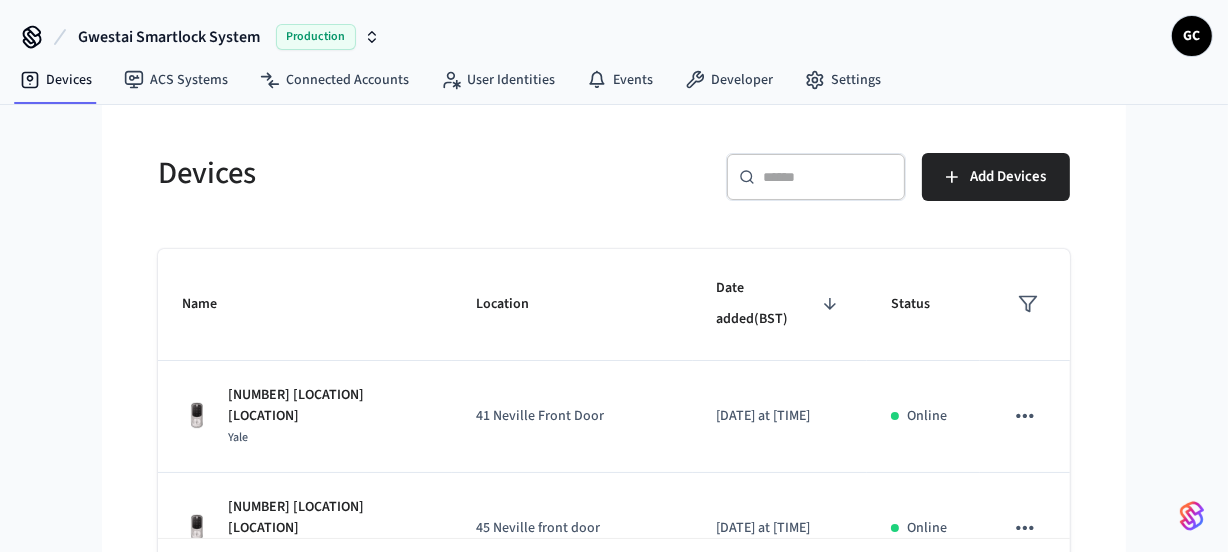click on "​ ​" at bounding box center [816, 177] 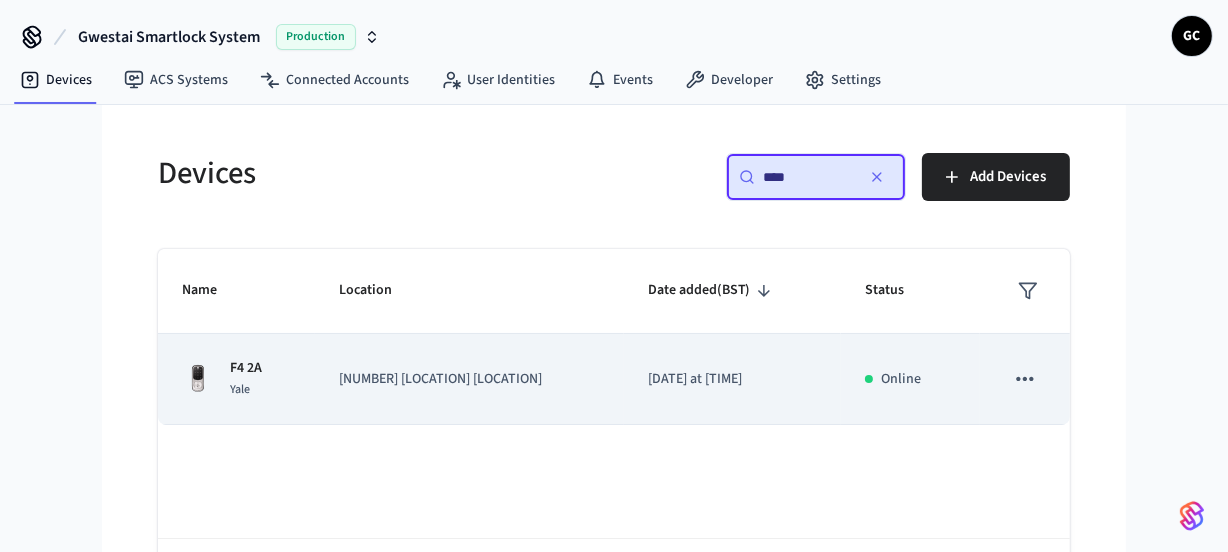 type on "****" 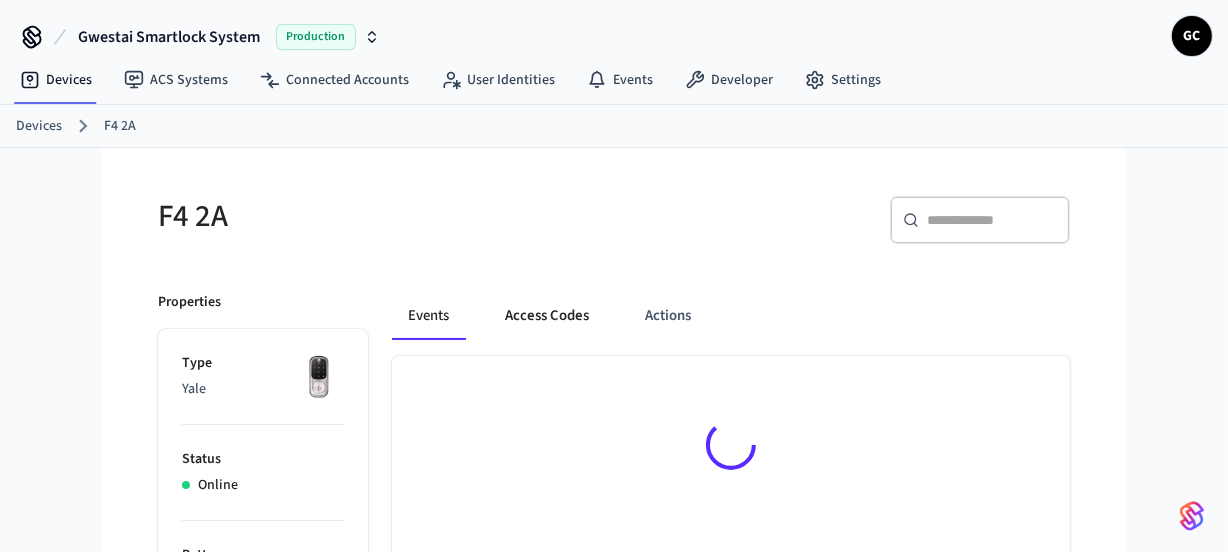 click on "Access Codes" at bounding box center [547, 316] 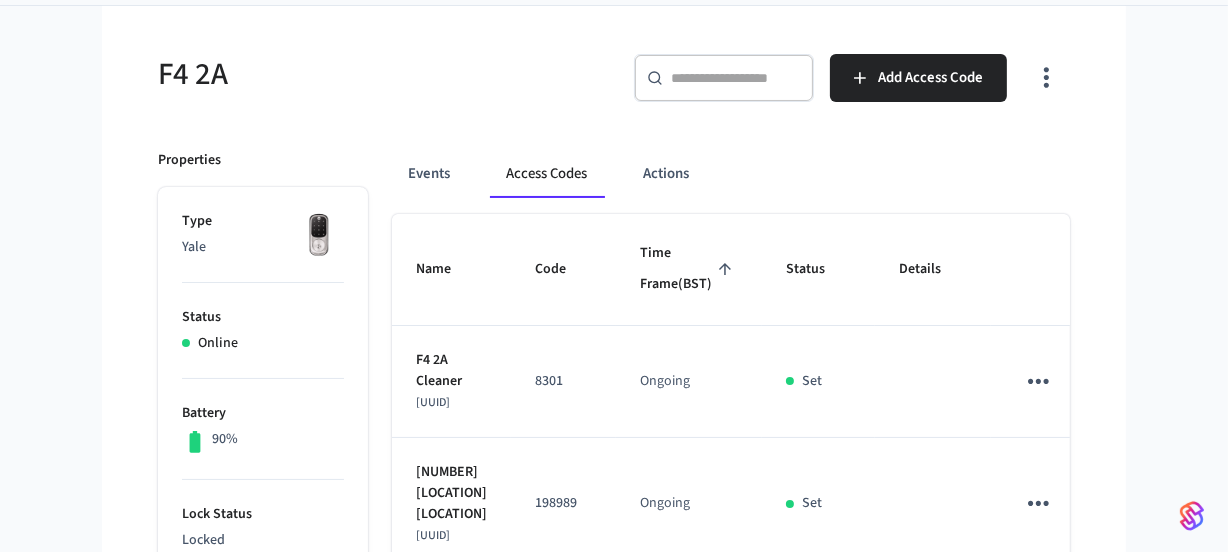 scroll, scrollTop: 0, scrollLeft: 0, axis: both 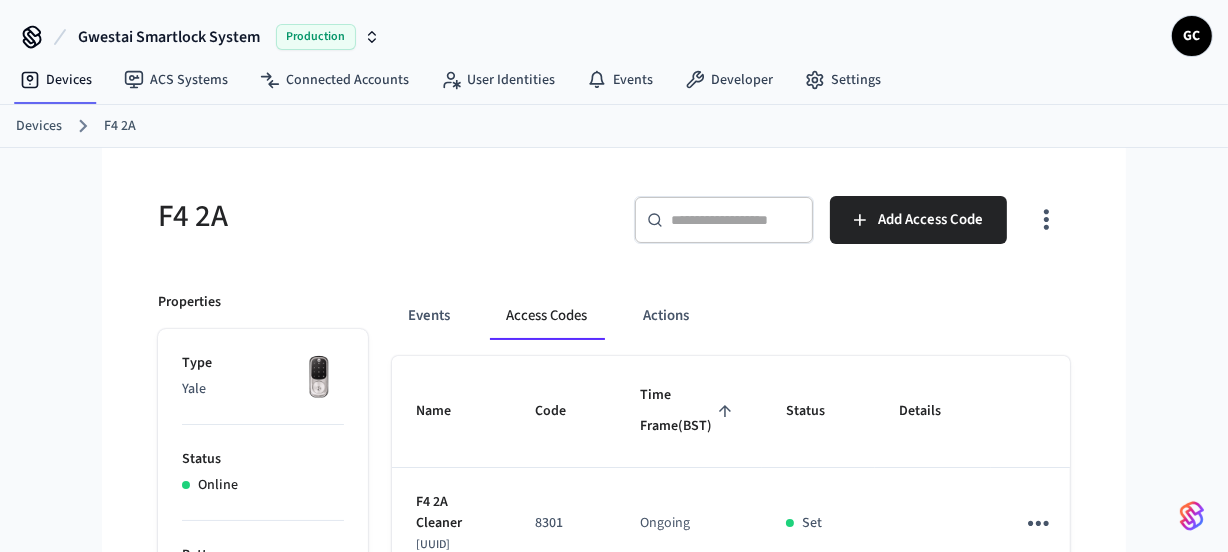 click on "Devices" at bounding box center (39, 126) 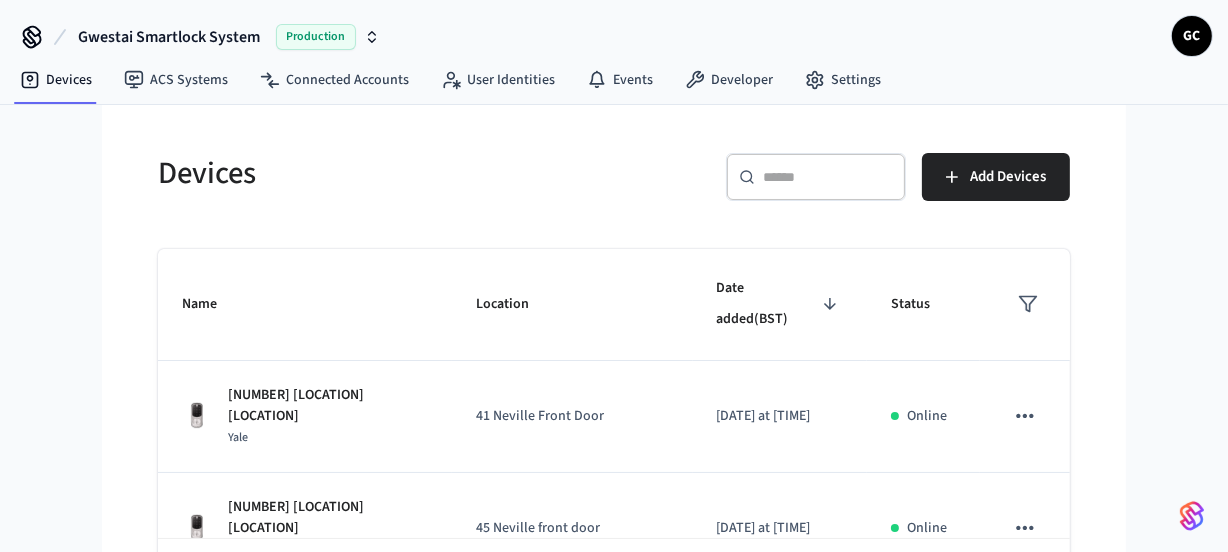 click at bounding box center (828, 177) 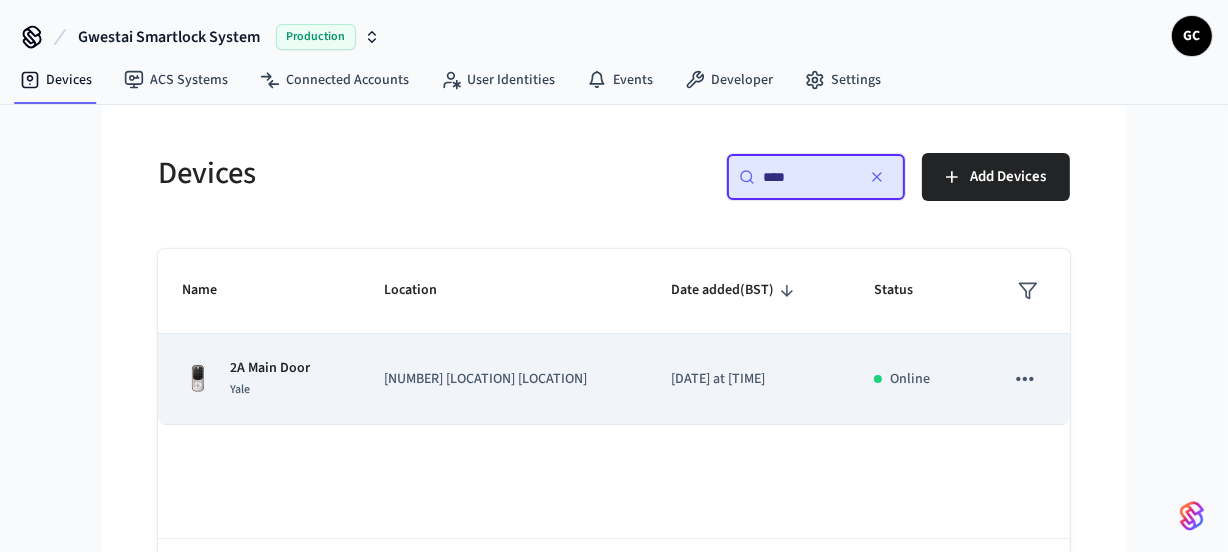 type on "****" 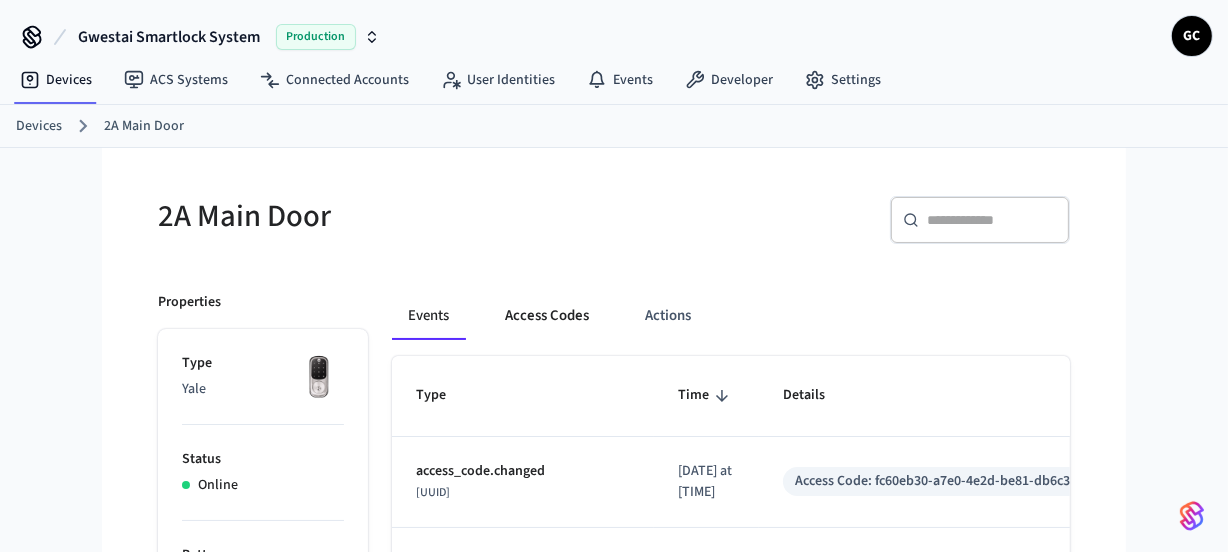 click on "Access Codes" at bounding box center [547, 316] 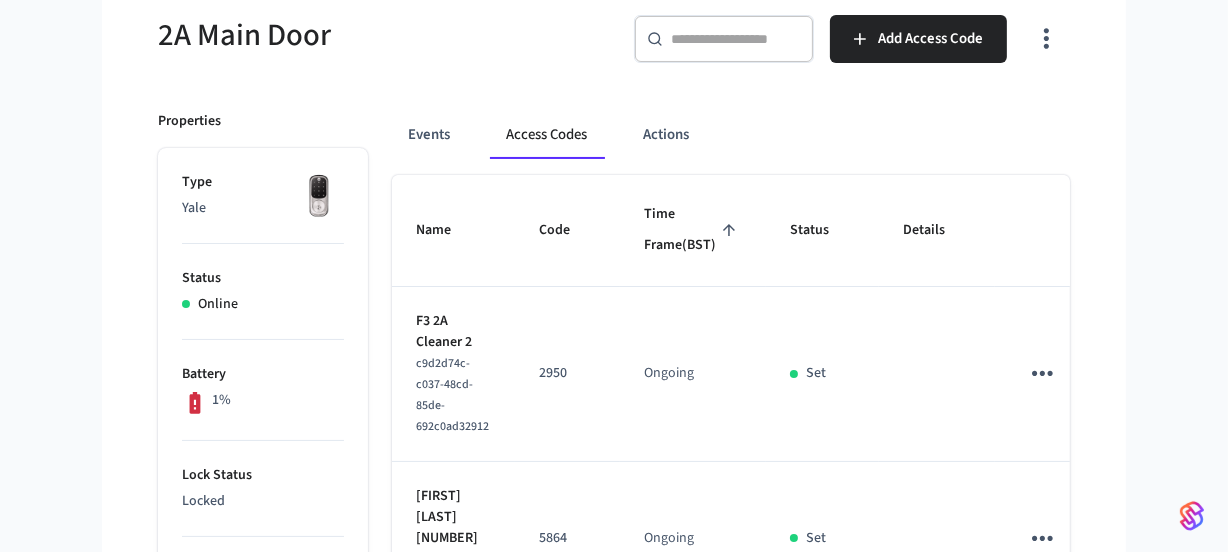 scroll, scrollTop: 0, scrollLeft: 0, axis: both 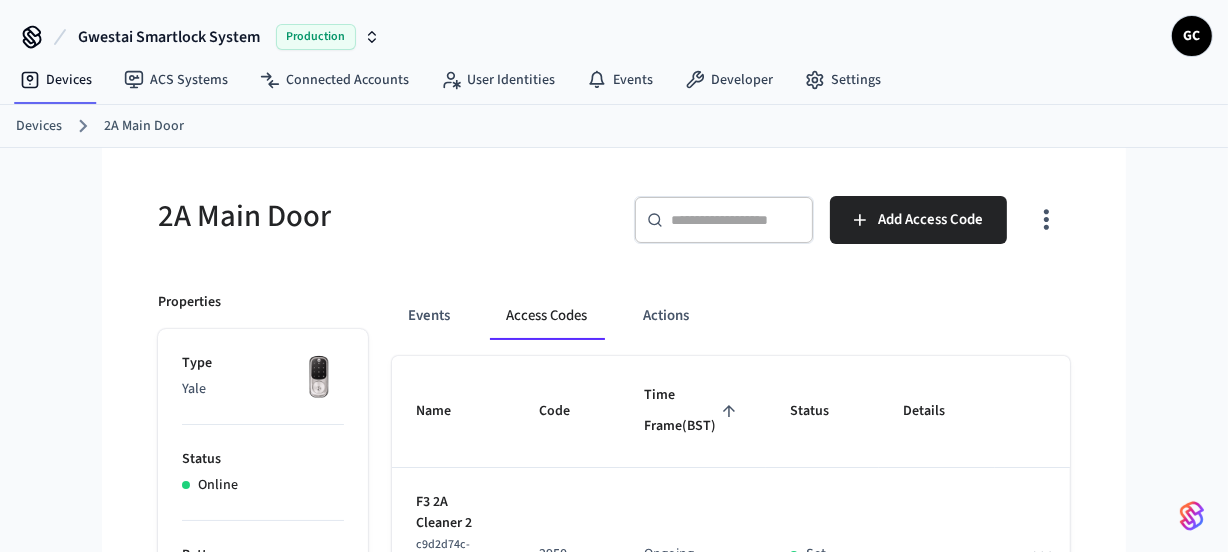 click on "Devices" at bounding box center [39, 126] 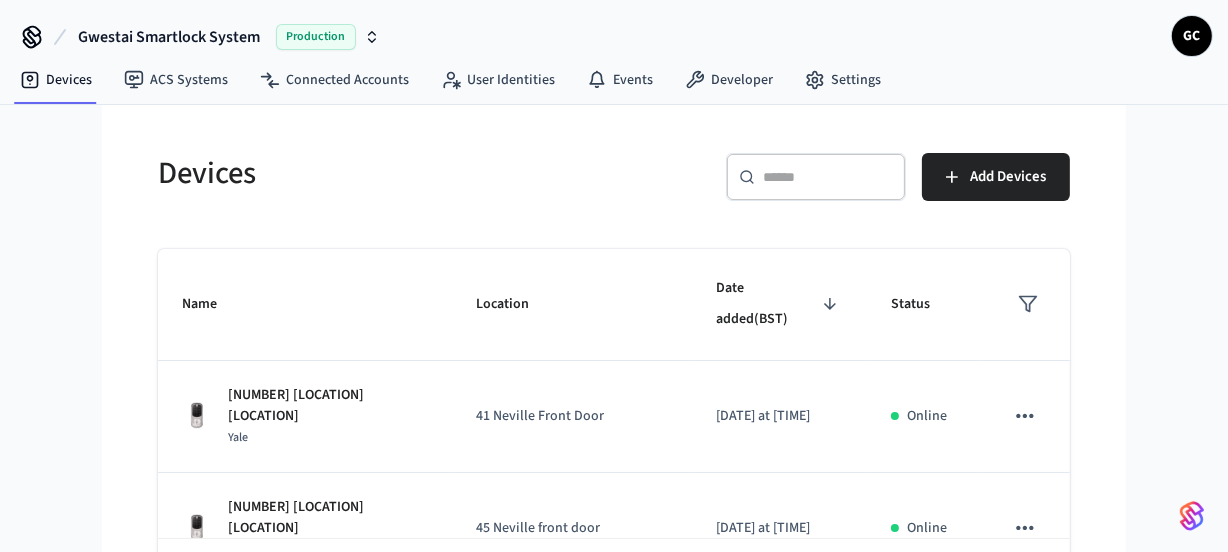 click on "​ ​" at bounding box center (816, 177) 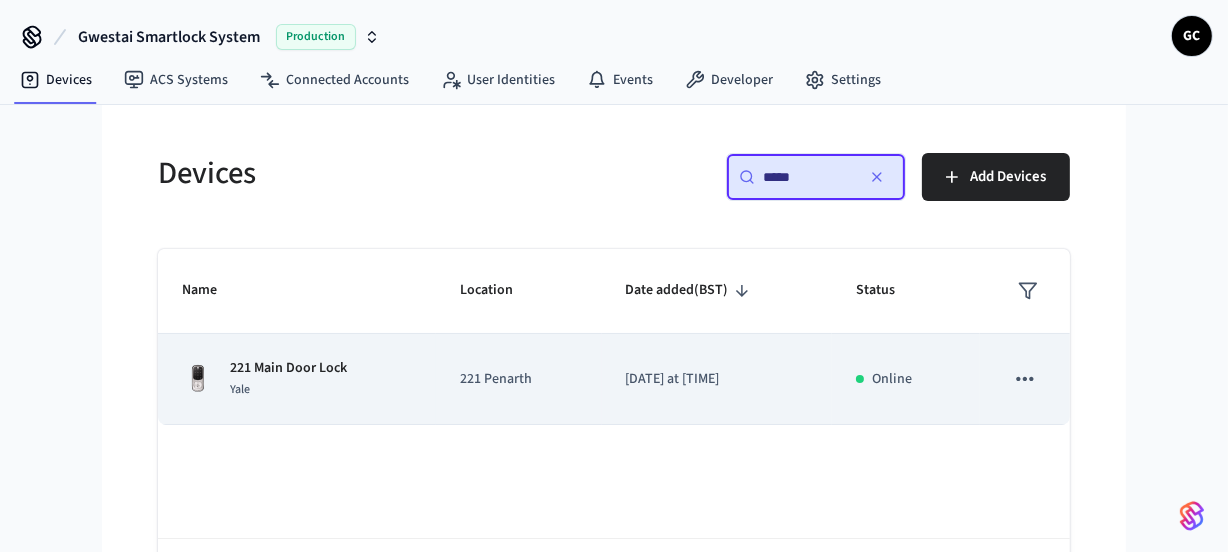 type on "*****" 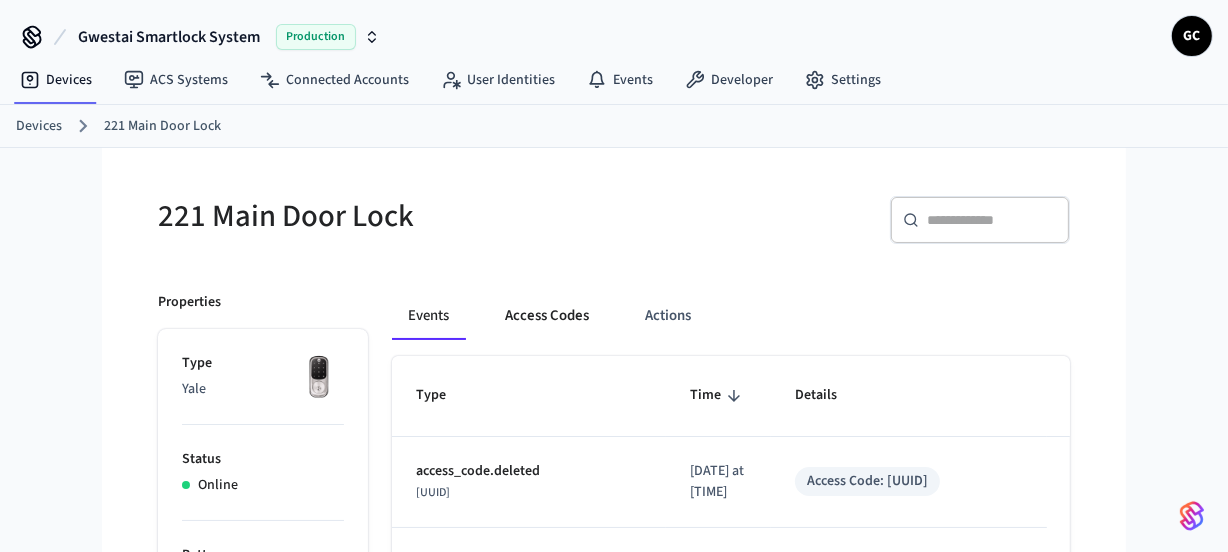 click on "Access Codes" at bounding box center [547, 316] 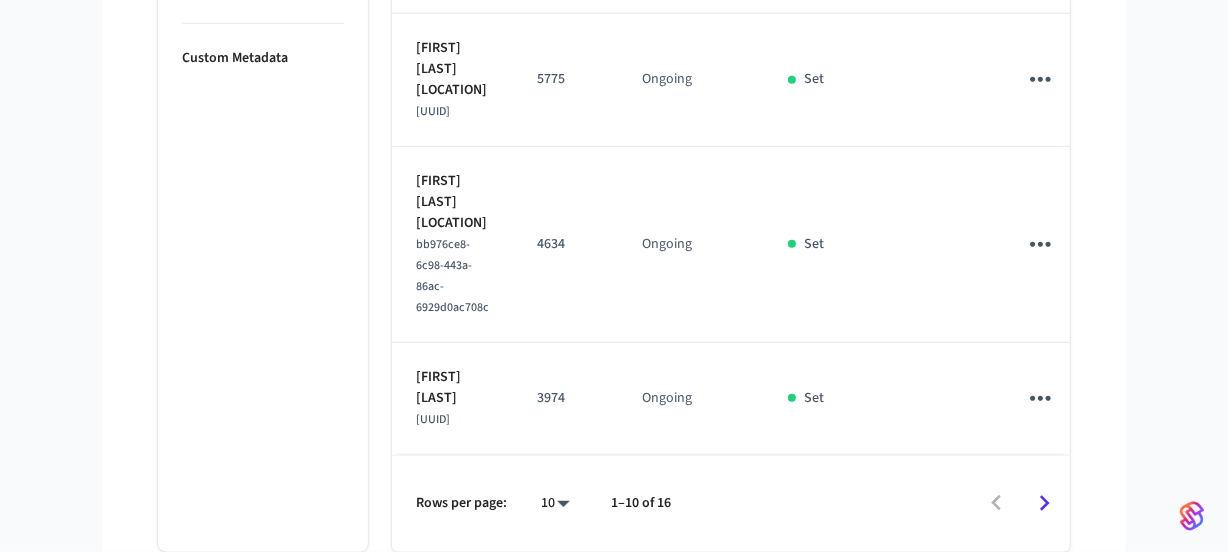 scroll, scrollTop: 1743, scrollLeft: 0, axis: vertical 